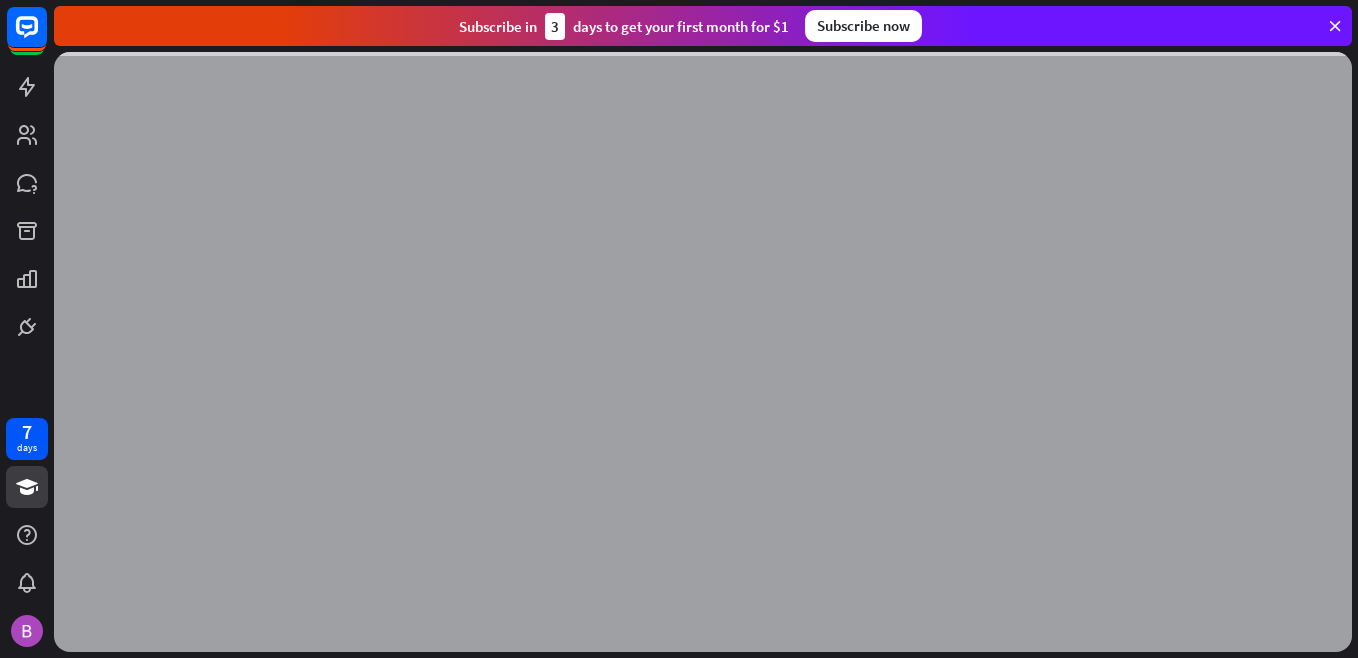scroll, scrollTop: 0, scrollLeft: 0, axis: both 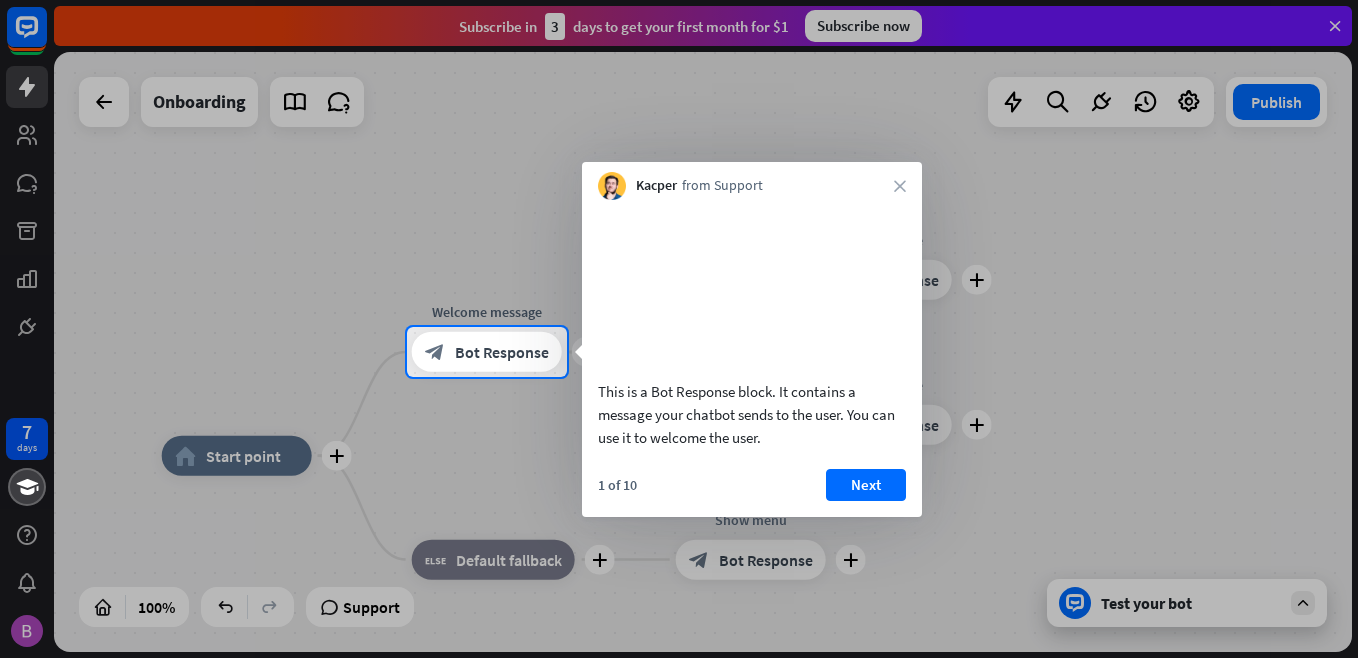 click on "Kacper
from Support
close" at bounding box center [752, 181] 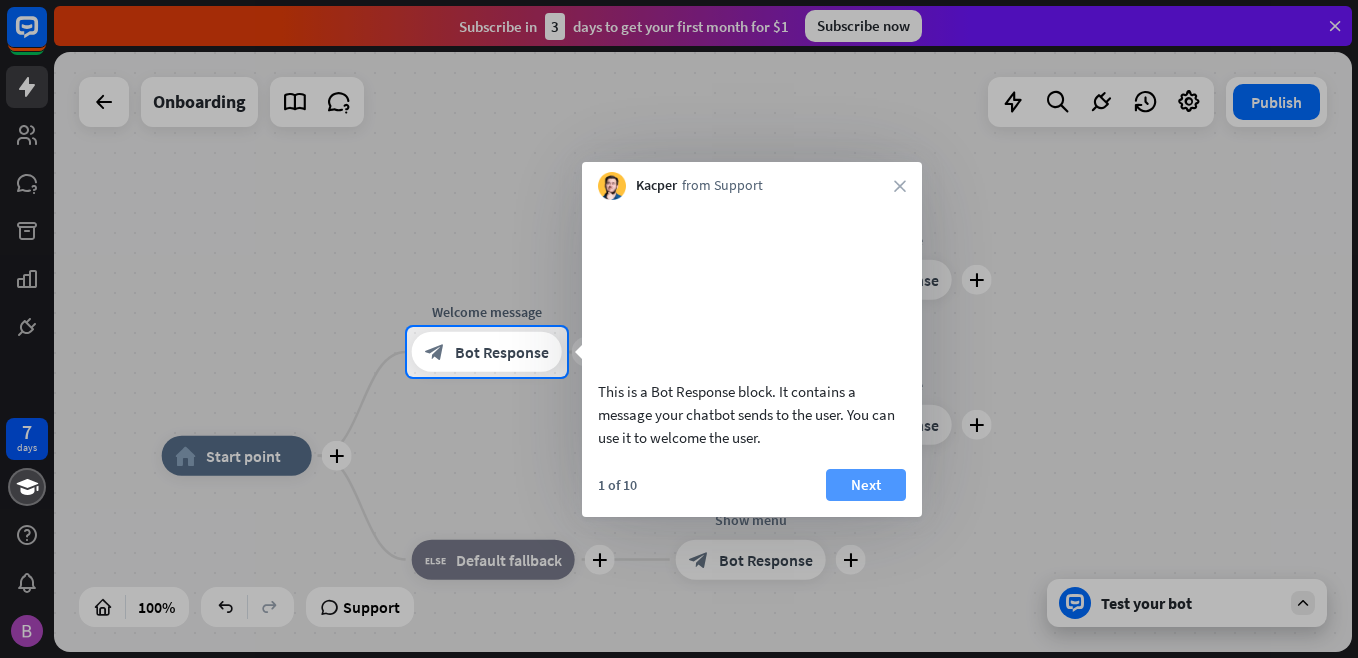 click on "Next" at bounding box center (866, 485) 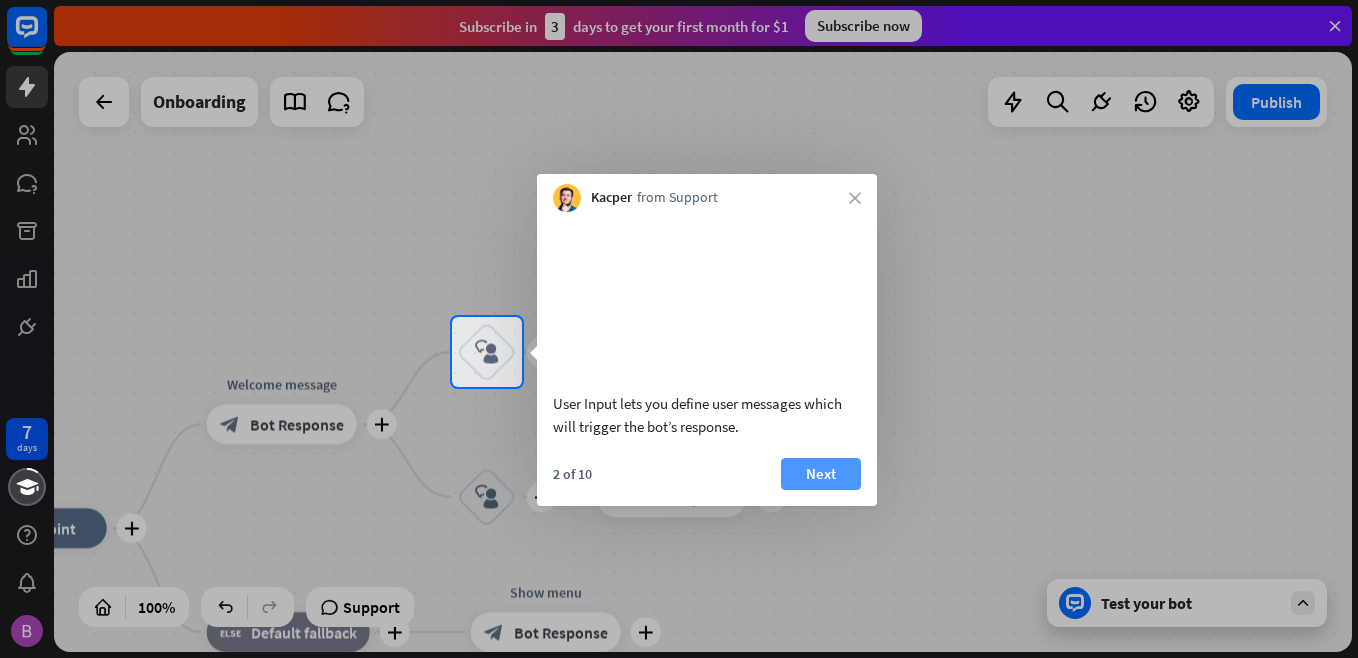 click on "Next" at bounding box center (821, 474) 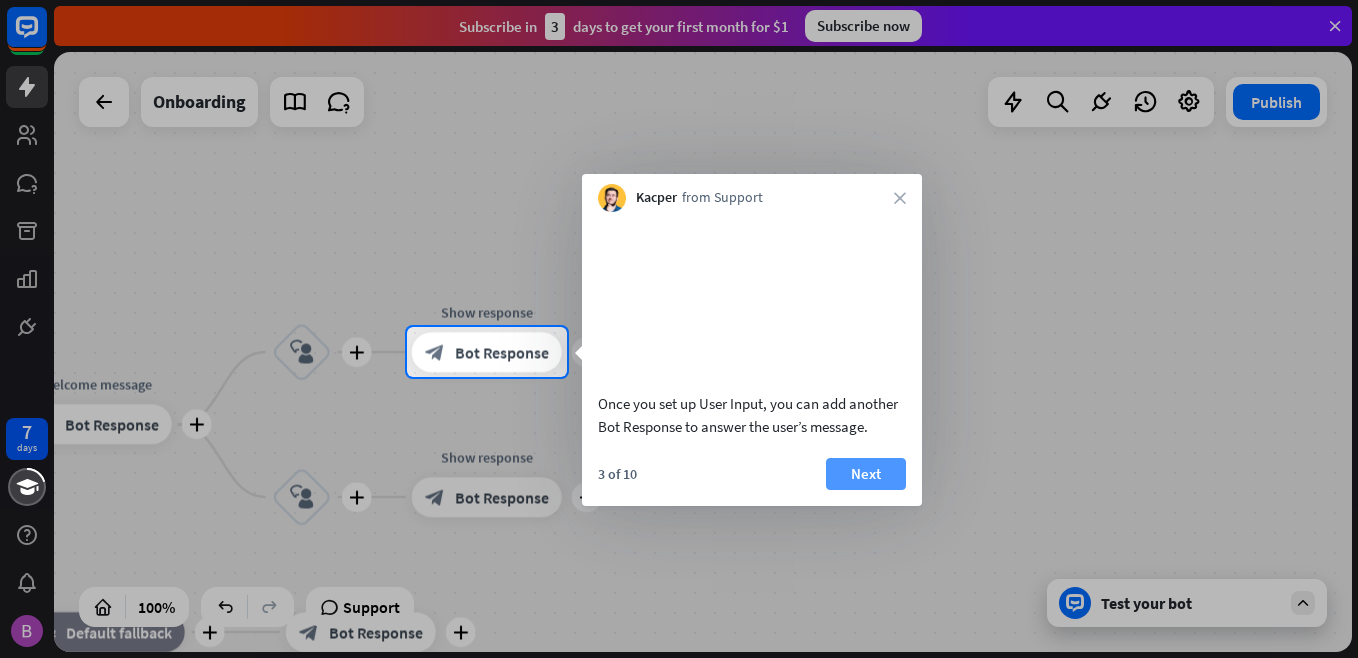 click on "Next" at bounding box center (866, 474) 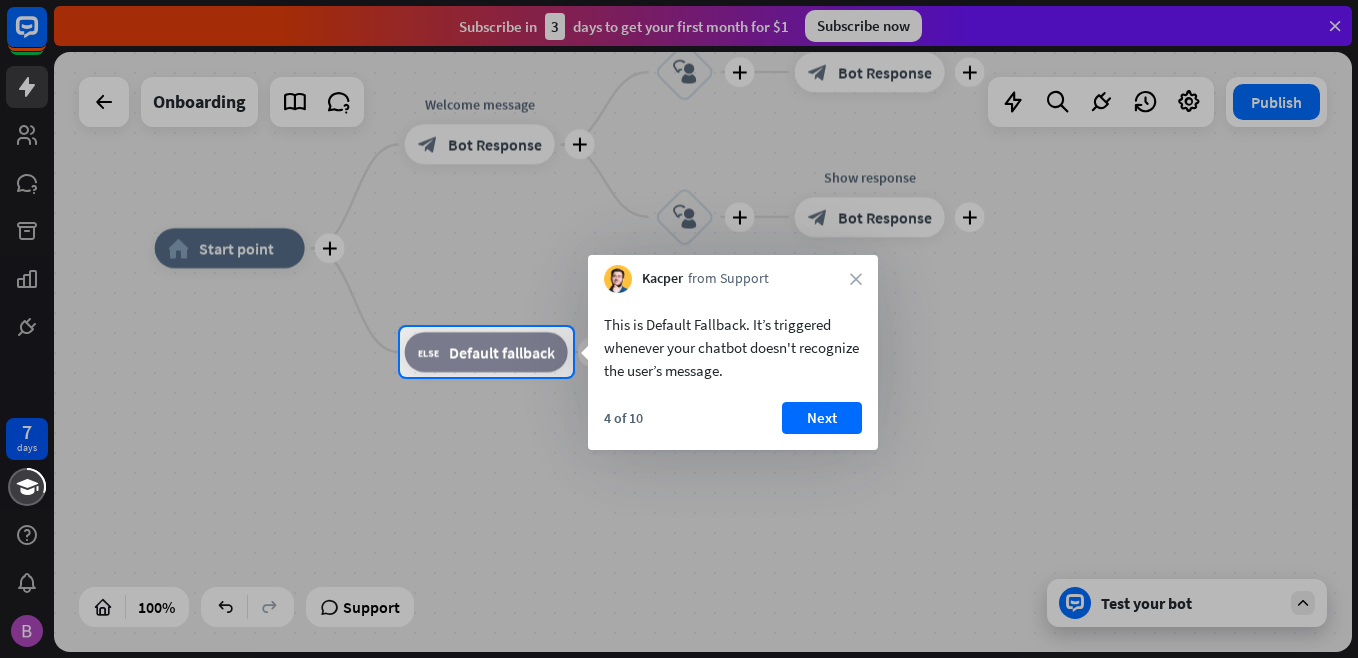 click on "4 of 10
Next" at bounding box center (733, 426) 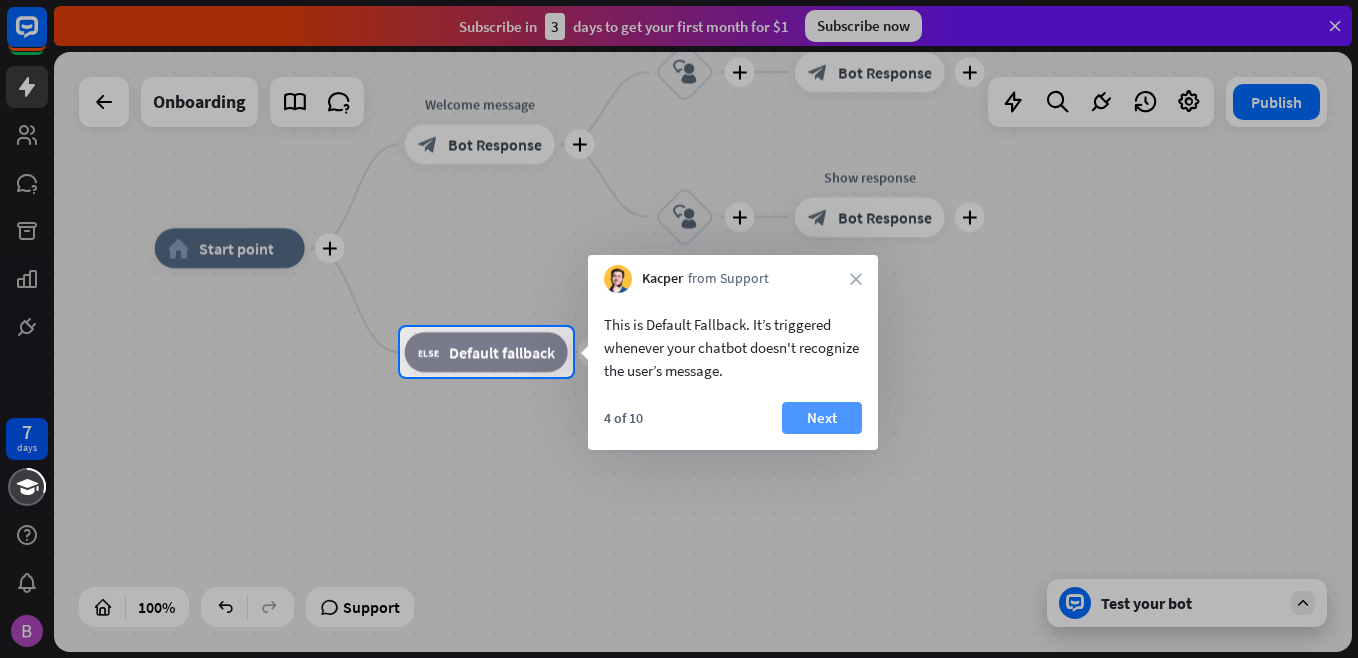 click on "Next" at bounding box center (822, 418) 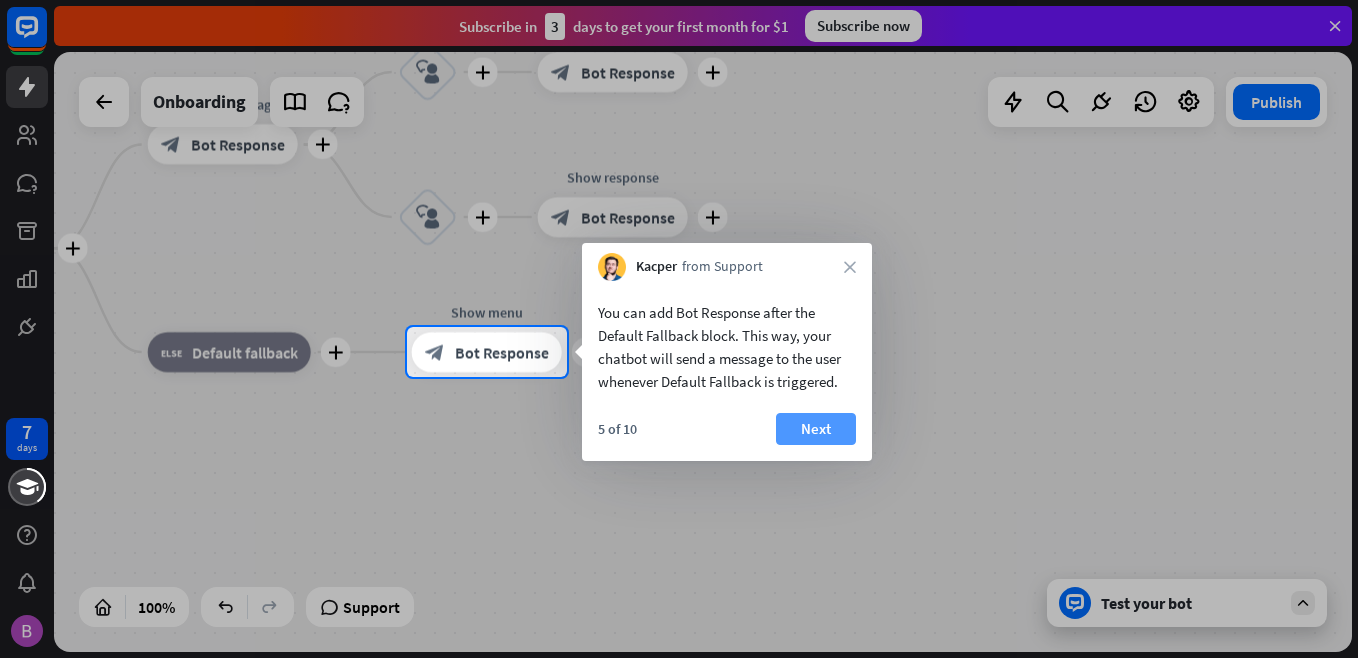click on "Next" at bounding box center [816, 429] 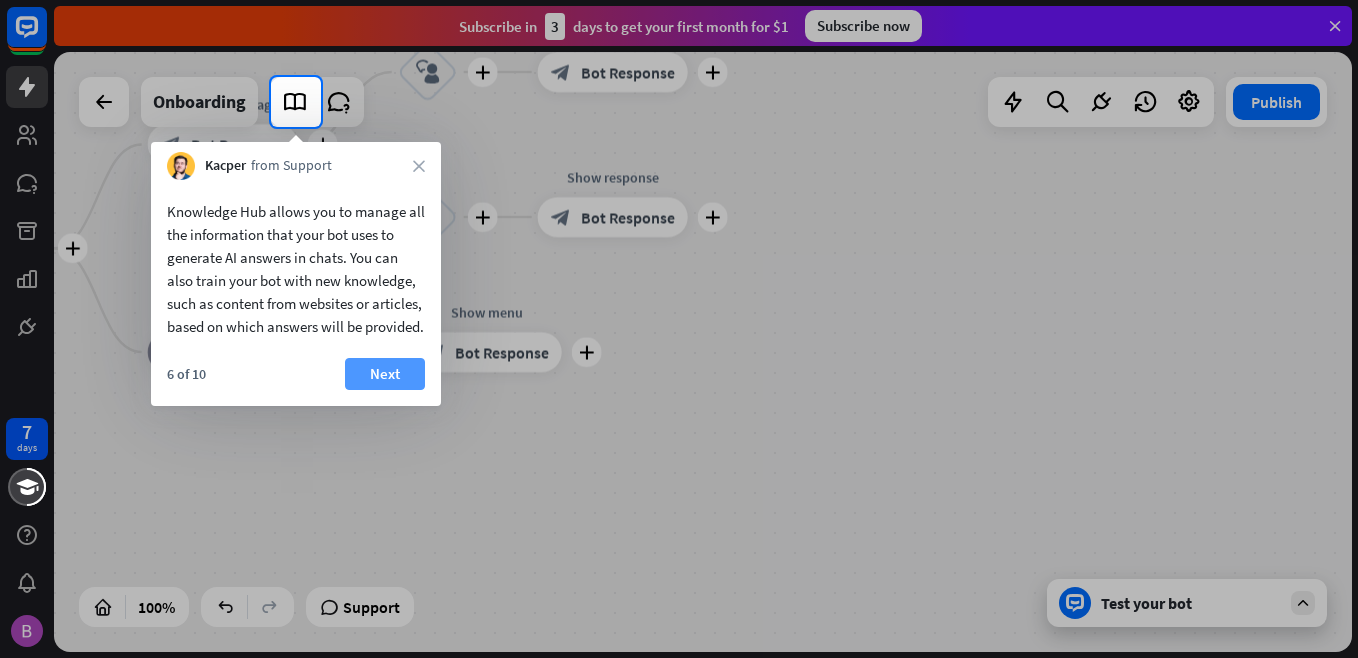click on "Next" at bounding box center [385, 374] 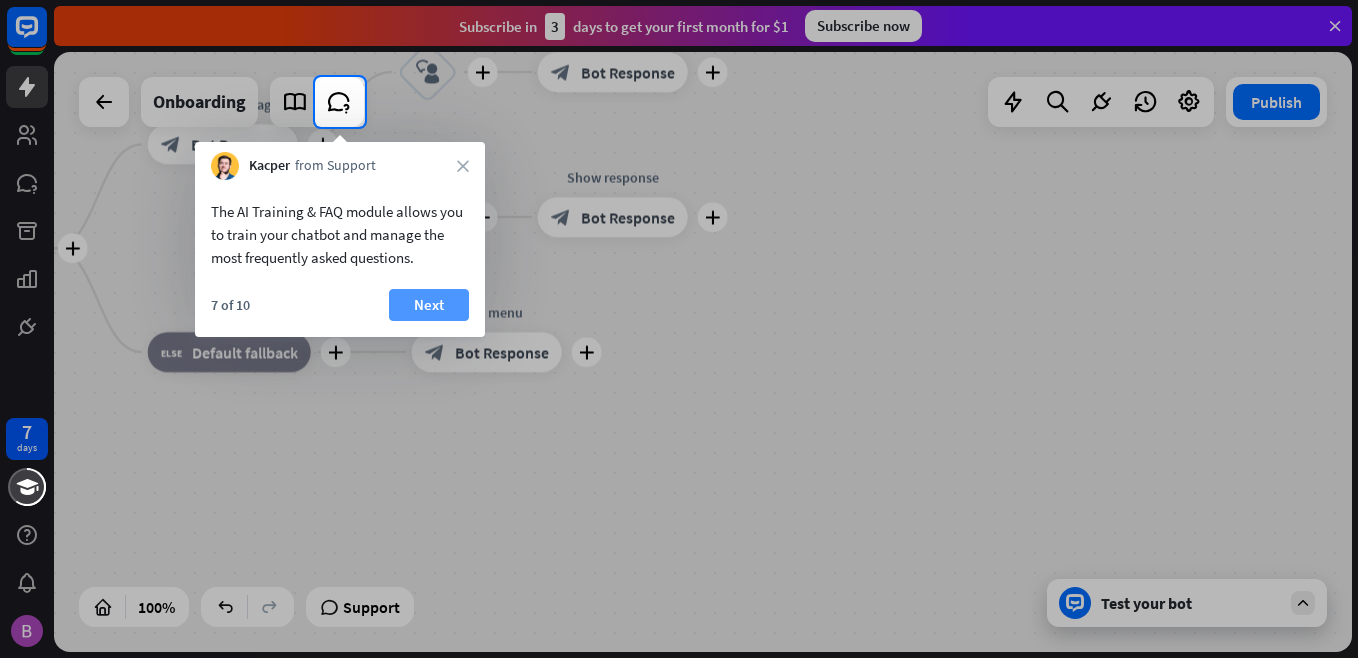 click on "Next" at bounding box center [429, 305] 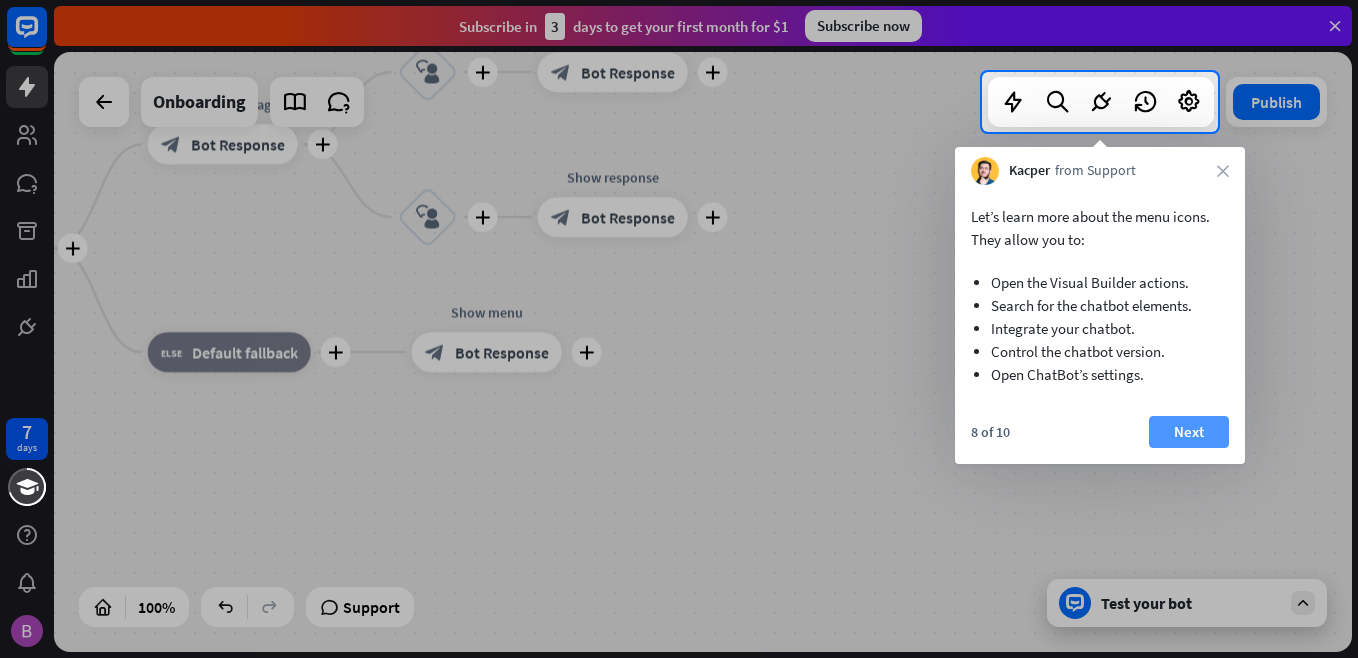 click on "Next" at bounding box center [1189, 432] 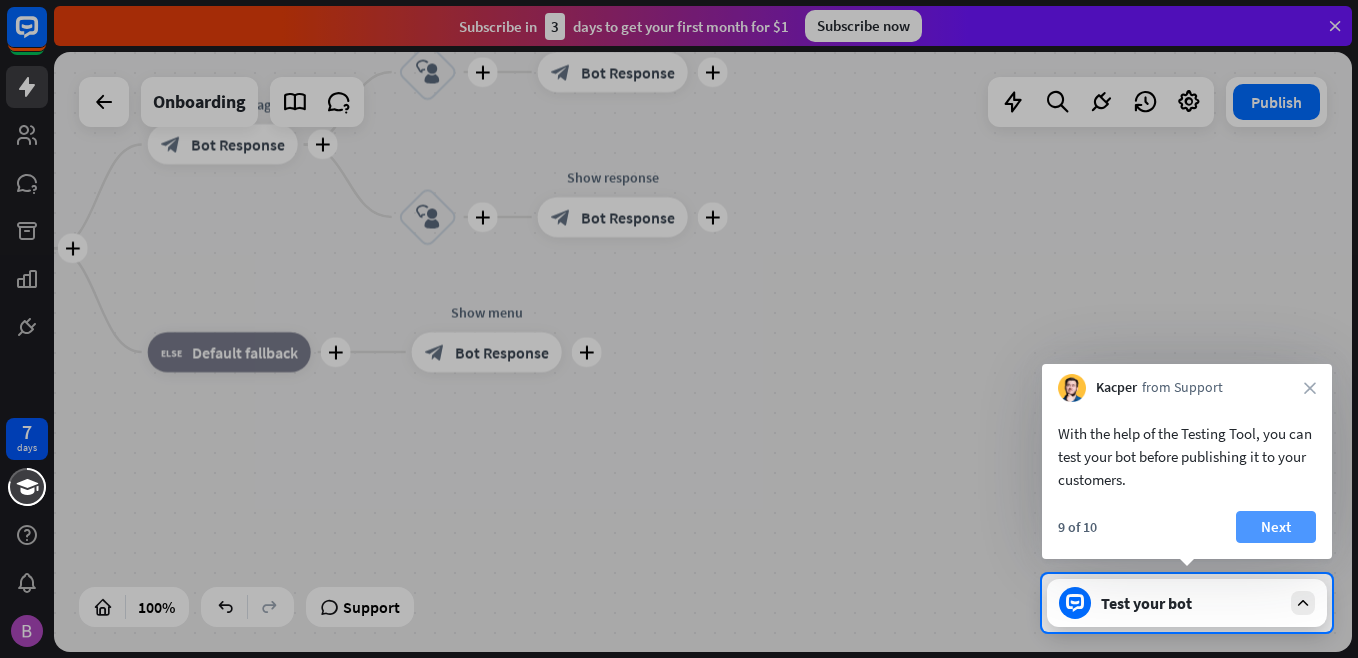 click on "Next" at bounding box center [1276, 527] 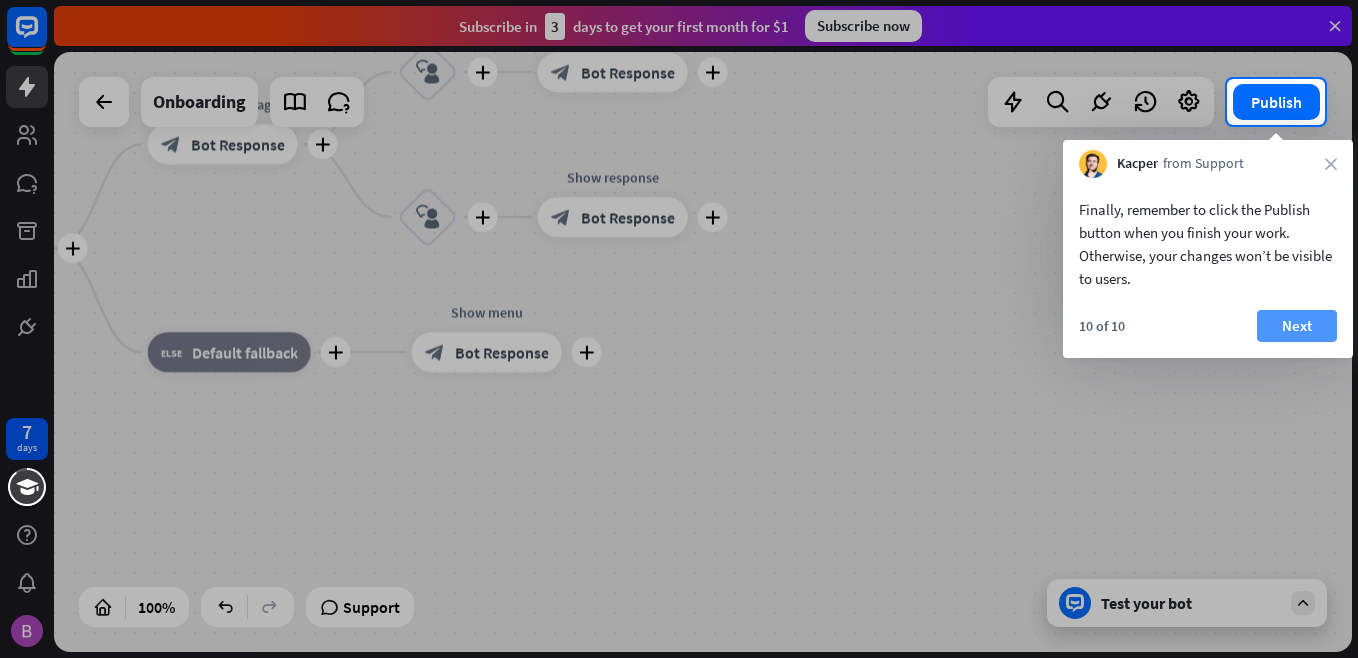 click on "Next" at bounding box center (1297, 326) 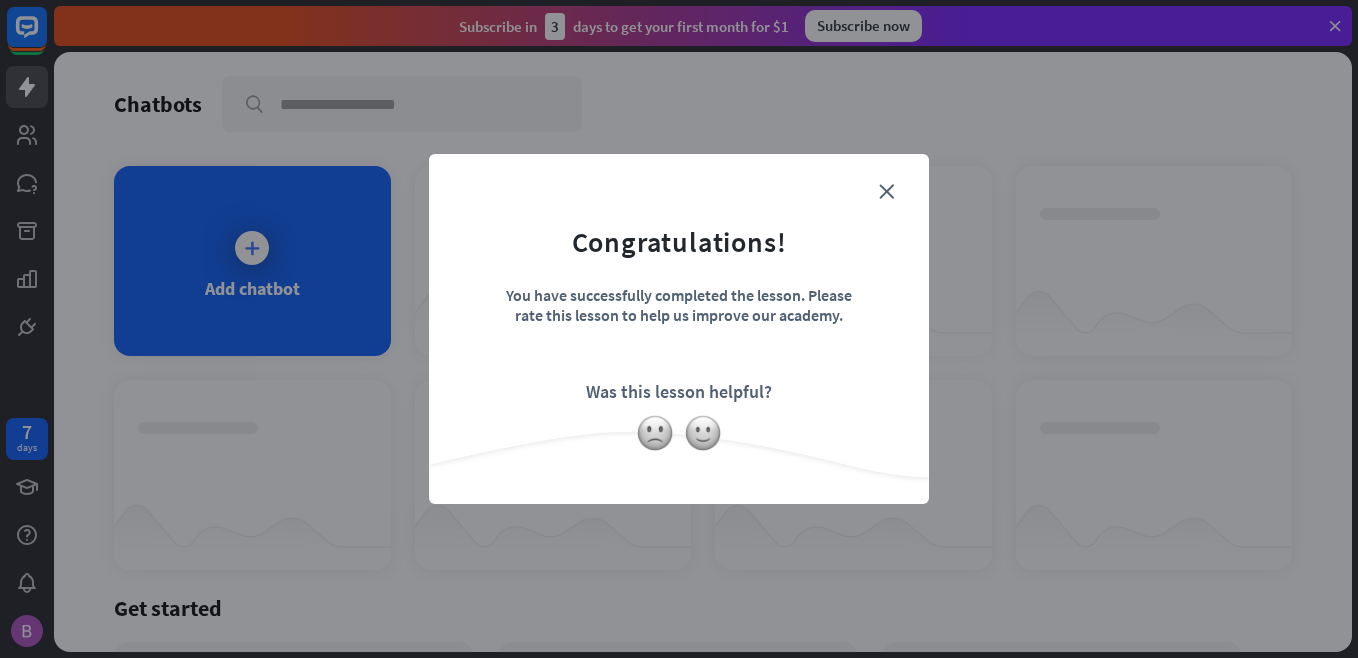 click on "close
Congratulations!
You have successfully completed the lesson.
Please rate this lesson to help us improve our
academy.
Was this lesson helpful?" at bounding box center [679, 329] 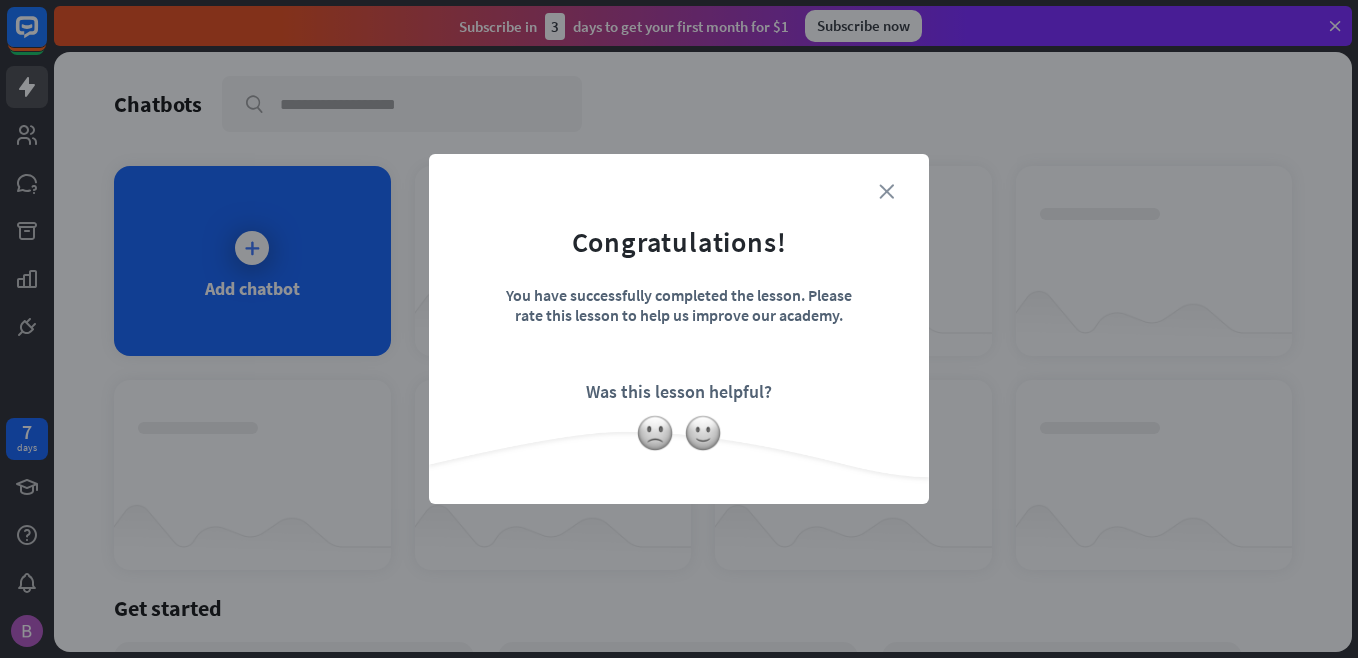 click on "close" at bounding box center [886, 191] 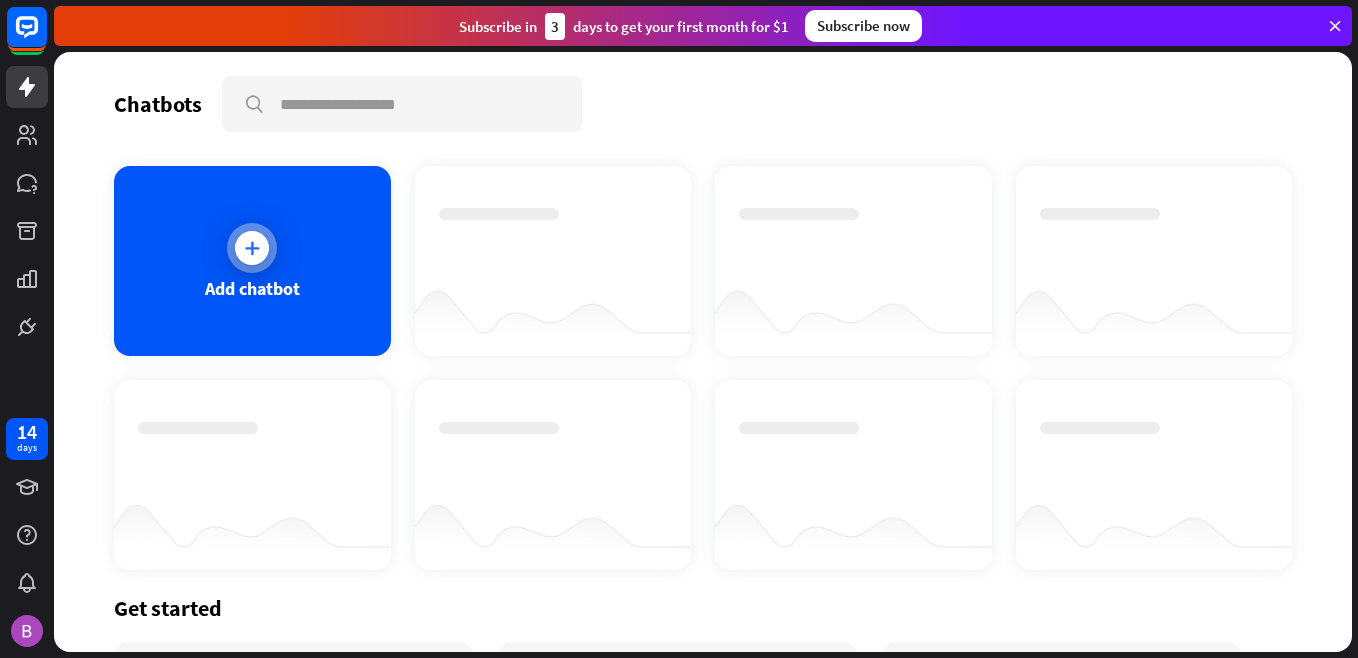 click on "Add chatbot" at bounding box center [252, 288] 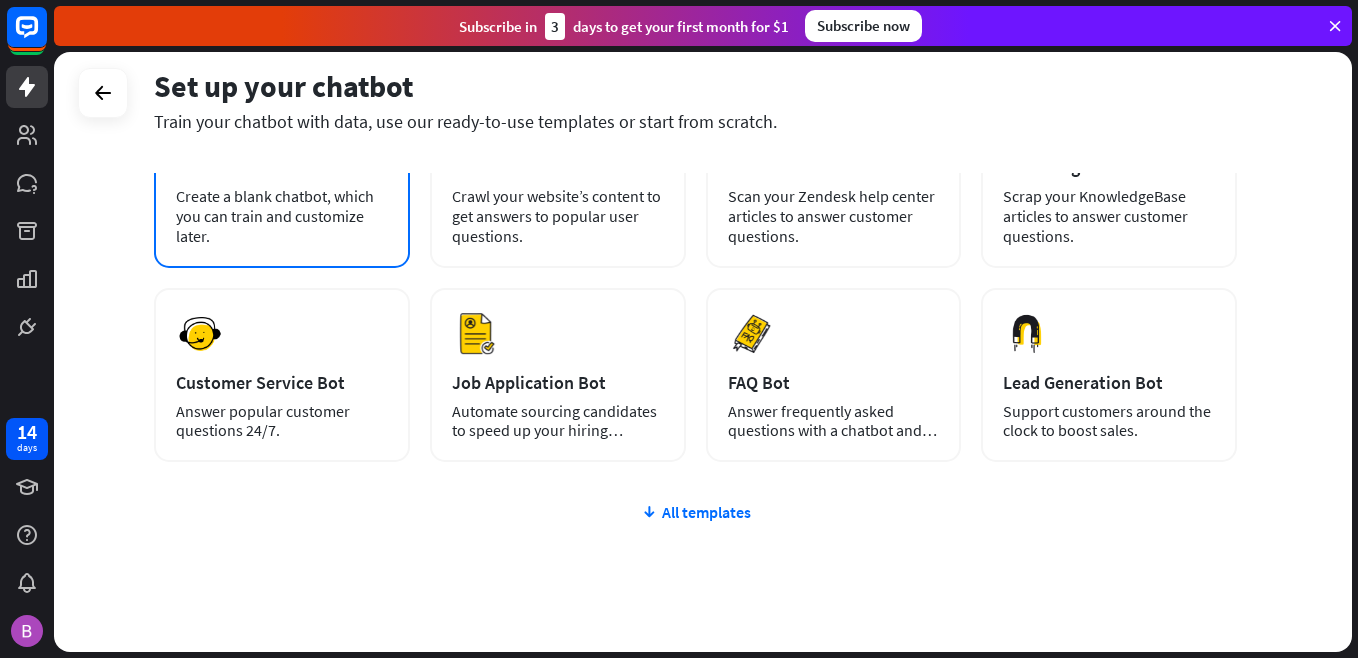 scroll, scrollTop: 183, scrollLeft: 0, axis: vertical 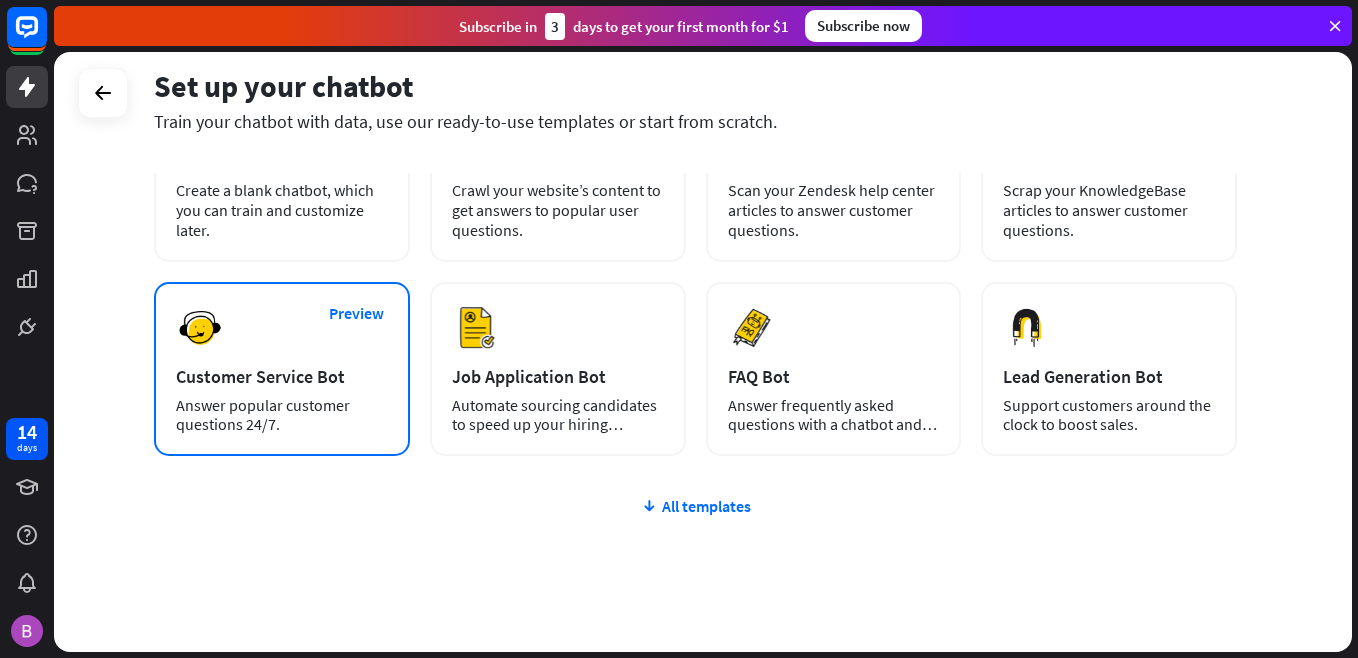 click on "Customer Service Bot" at bounding box center [282, 376] 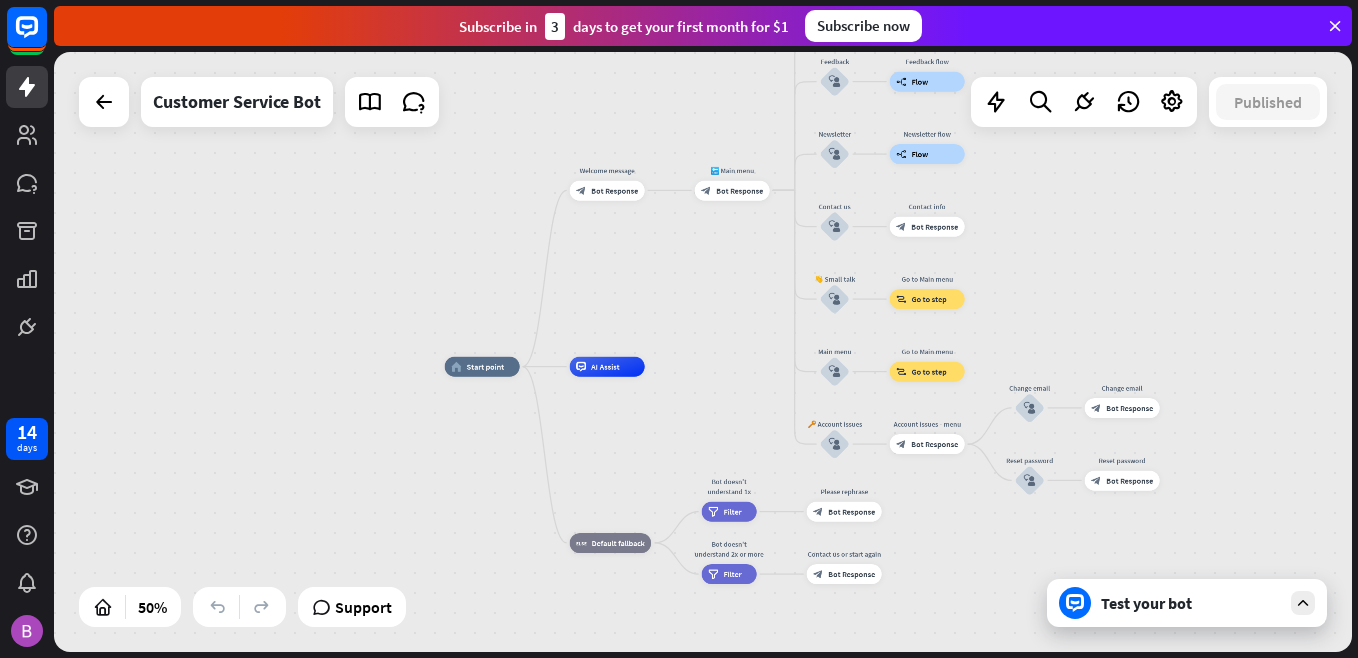 drag, startPoint x: 741, startPoint y: 257, endPoint x: 622, endPoint y: 253, distance: 119.06721 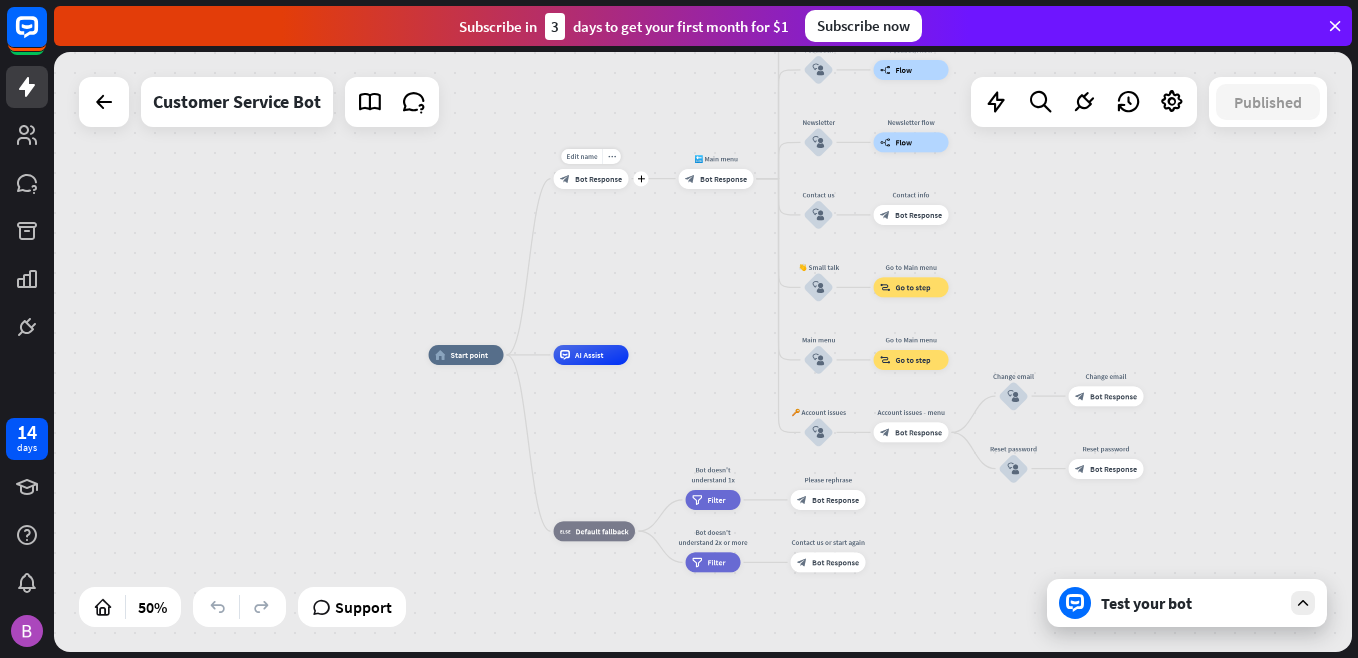 click on "block_bot_response   Bot Response" at bounding box center [591, 179] 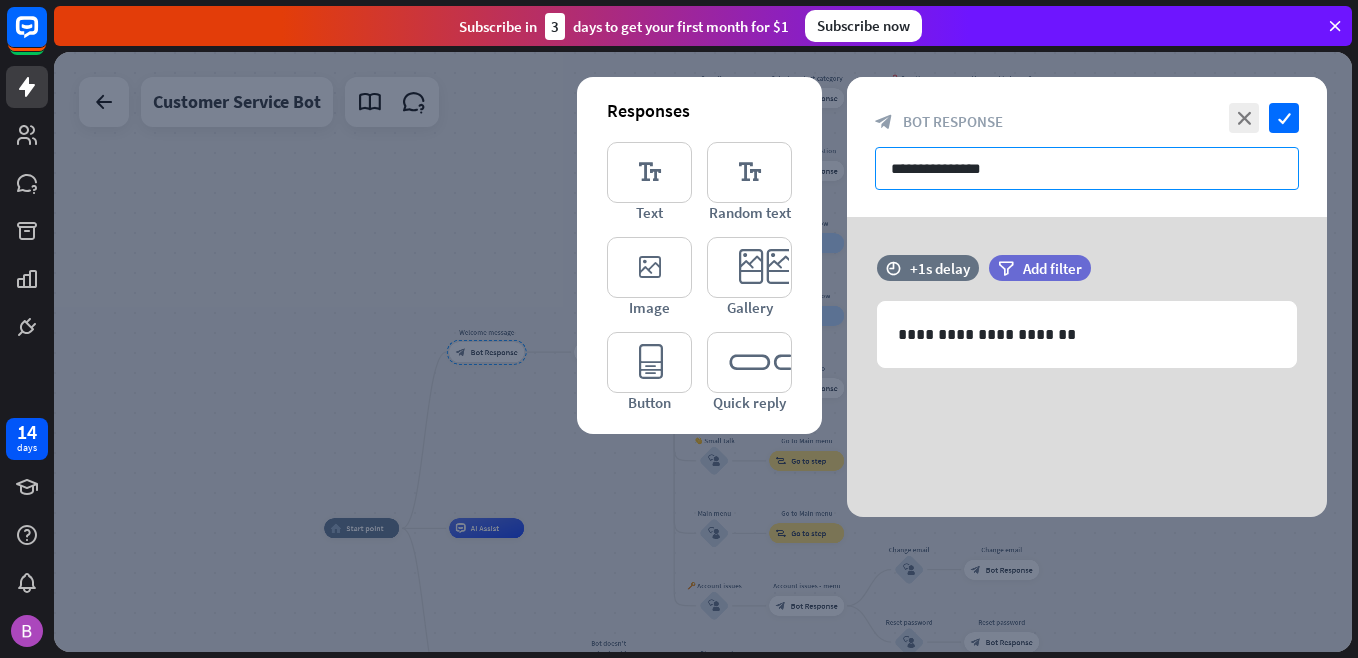 click on "**********" at bounding box center [1087, 168] 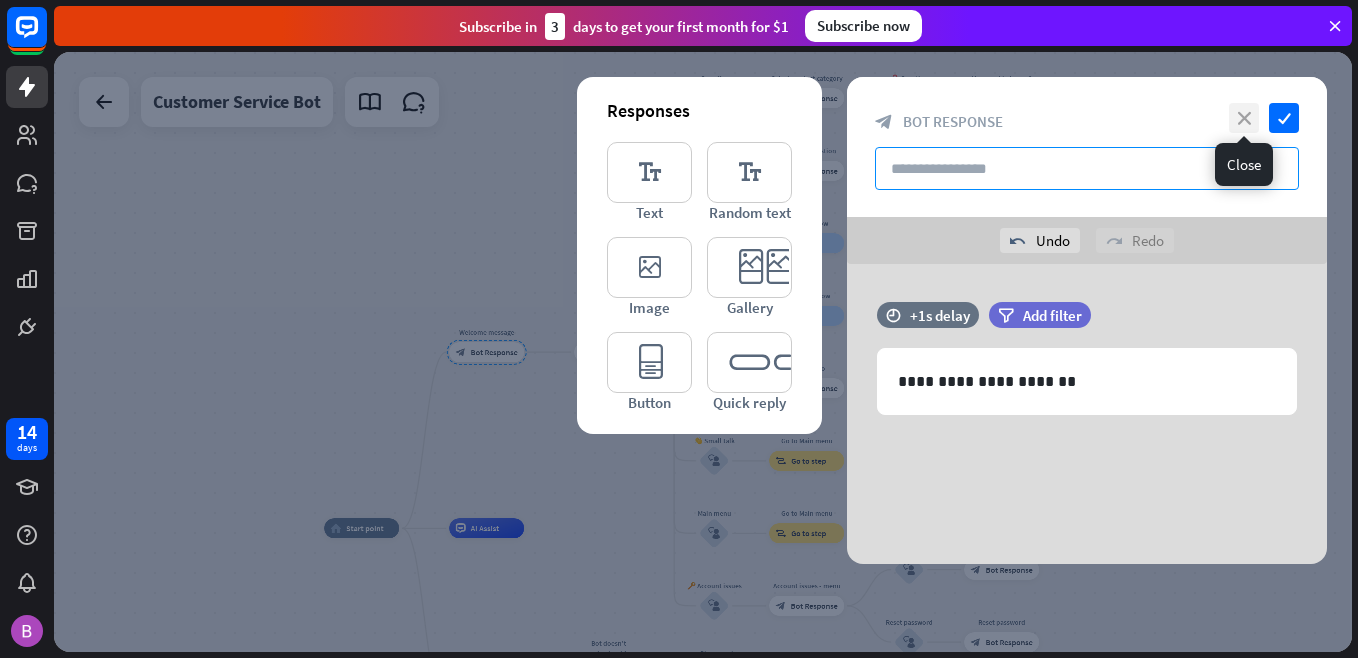 type 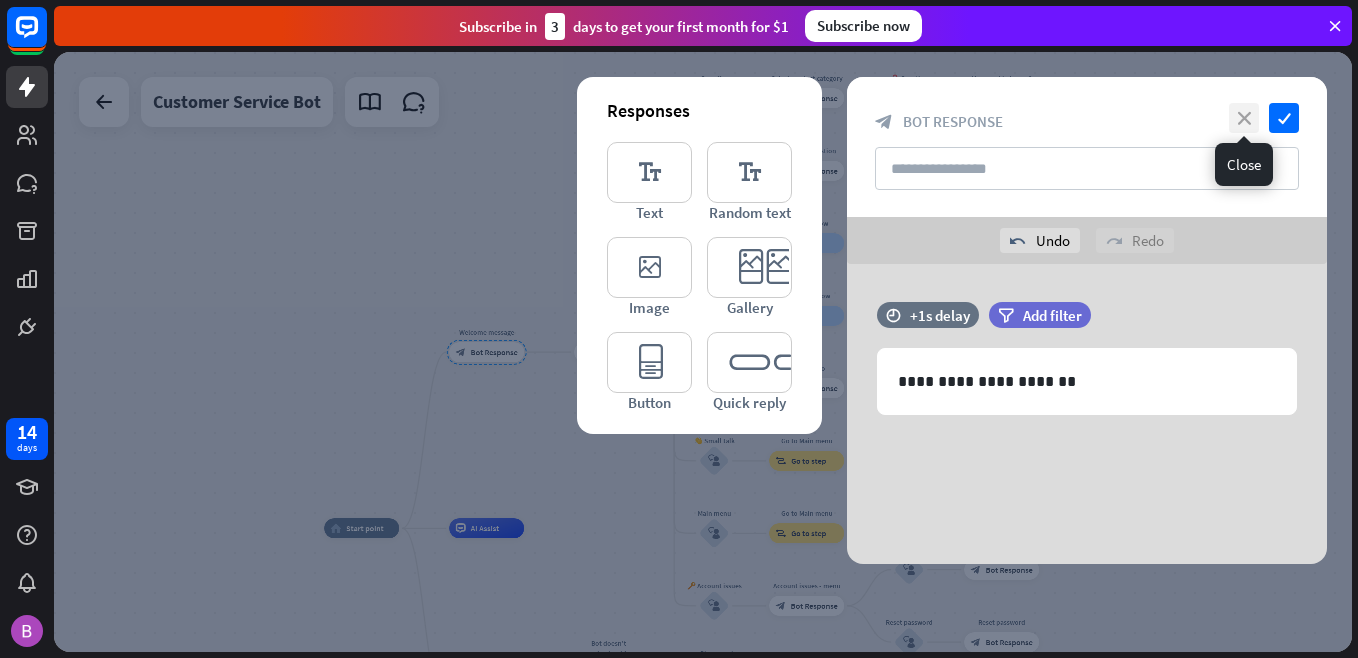 click on "close" at bounding box center (1244, 118) 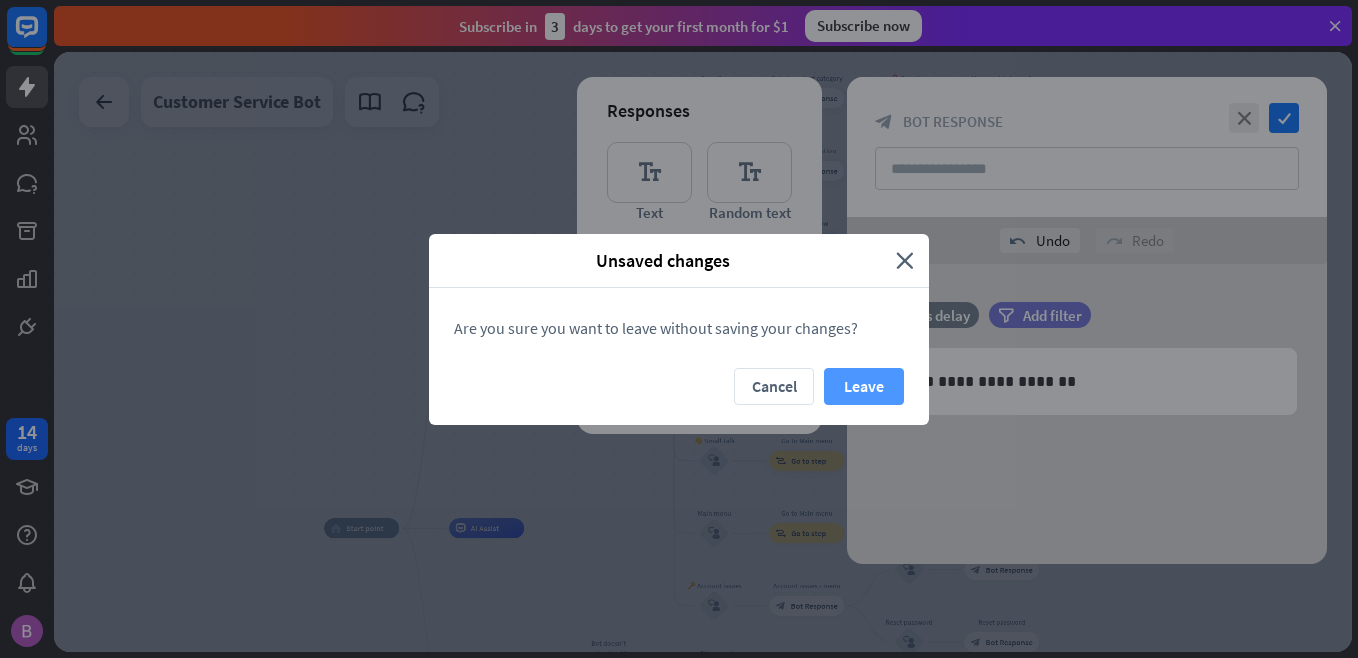 click on "Leave" at bounding box center (864, 386) 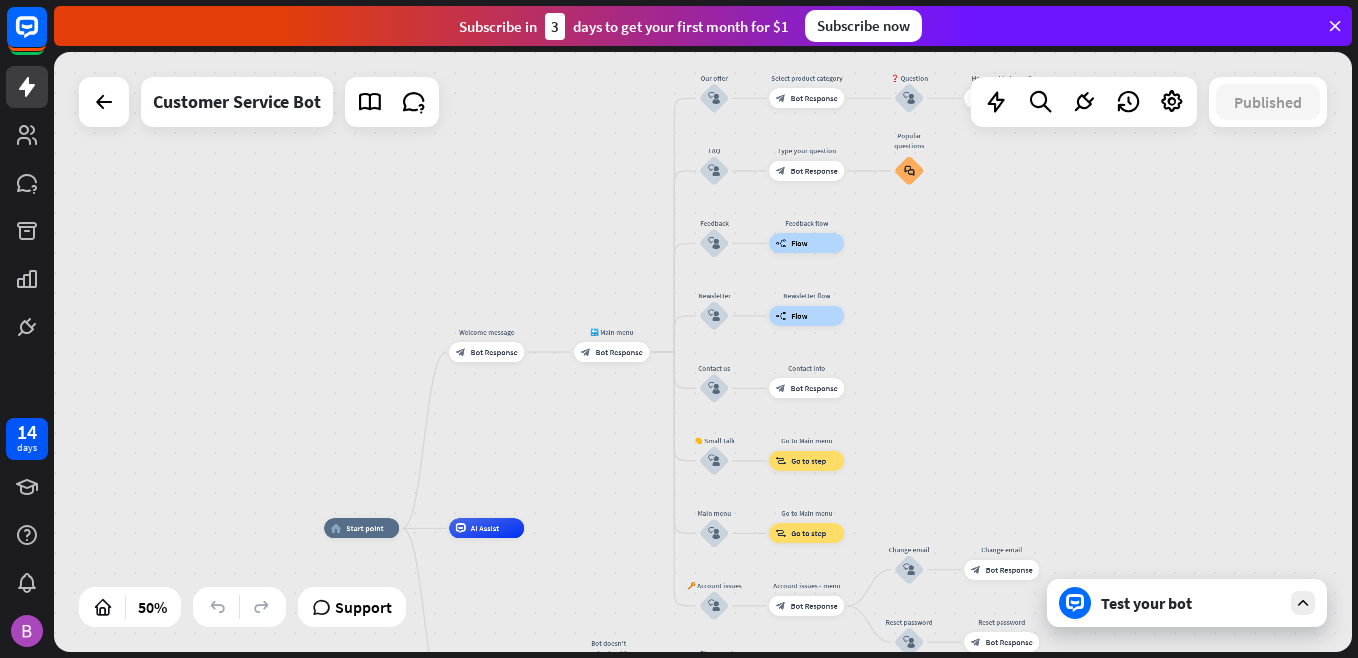 drag, startPoint x: 911, startPoint y: 416, endPoint x: 913, endPoint y: 275, distance: 141.01419 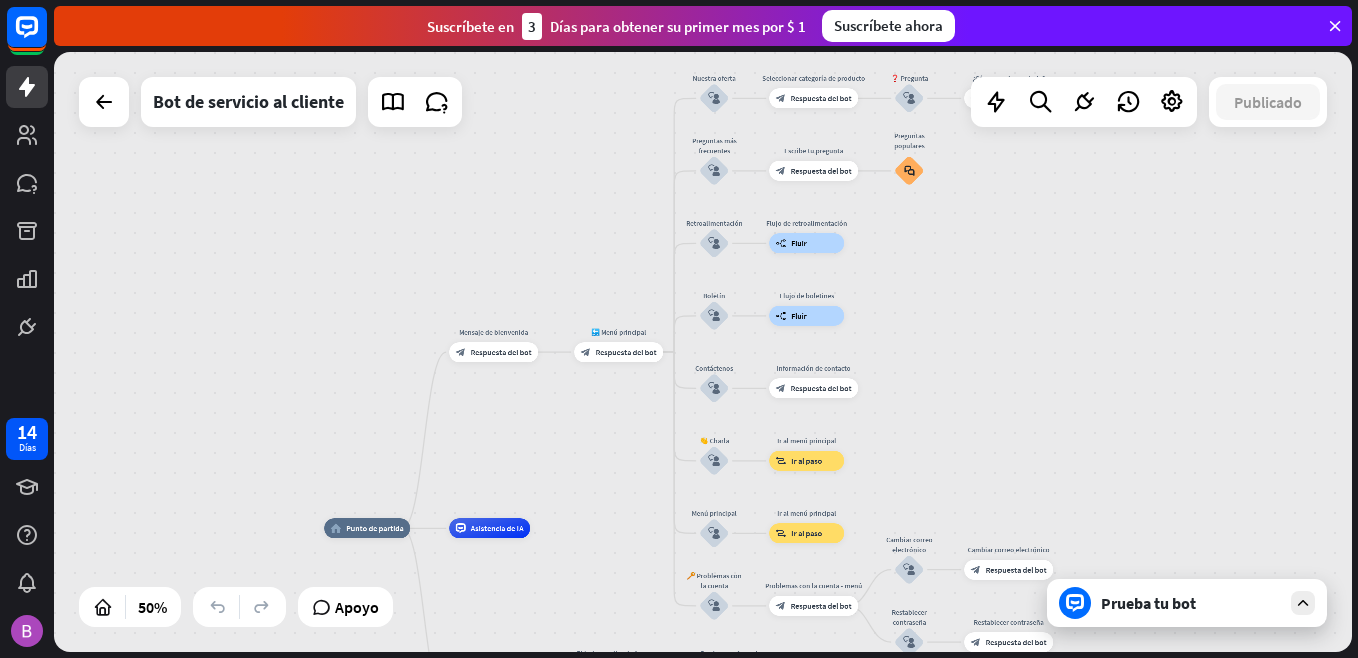 drag, startPoint x: 1057, startPoint y: 245, endPoint x: 1075, endPoint y: 147, distance: 99.63935 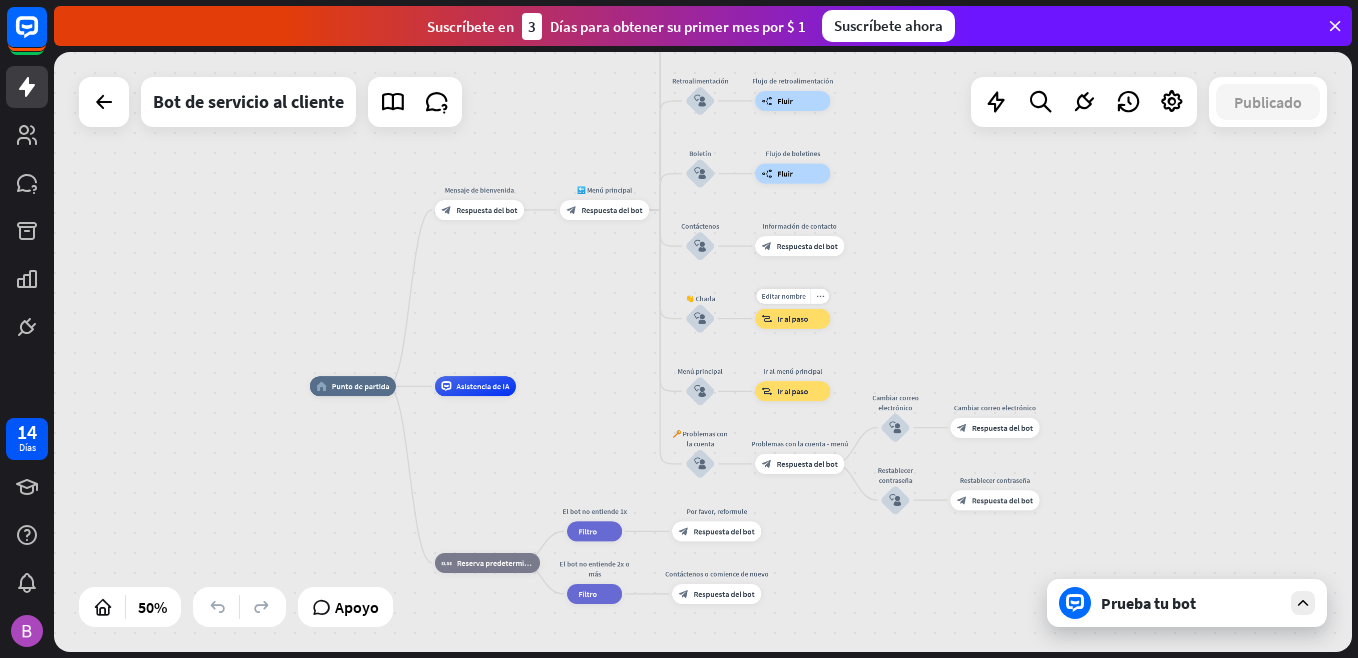 drag, startPoint x: 803, startPoint y: 483, endPoint x: 789, endPoint y: 332, distance: 151.64761 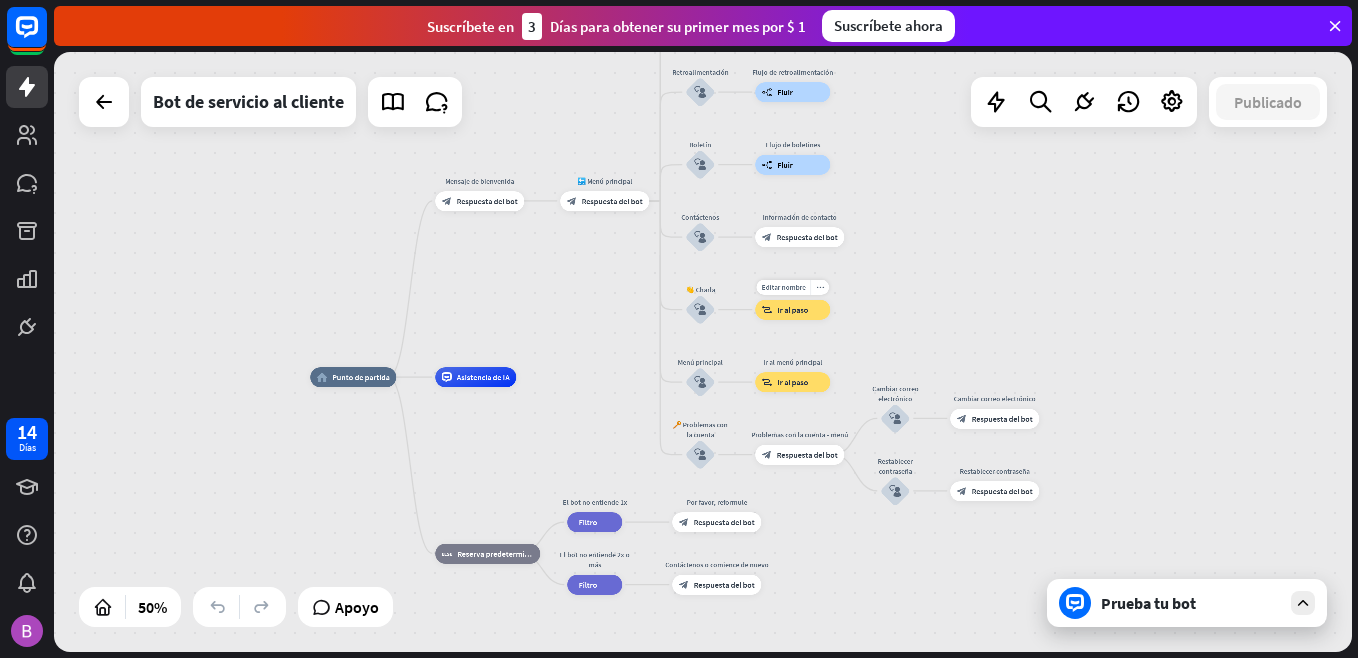 click on "Editar nombre   more_horiz             block_goto   Ir al paso" at bounding box center [792, 310] 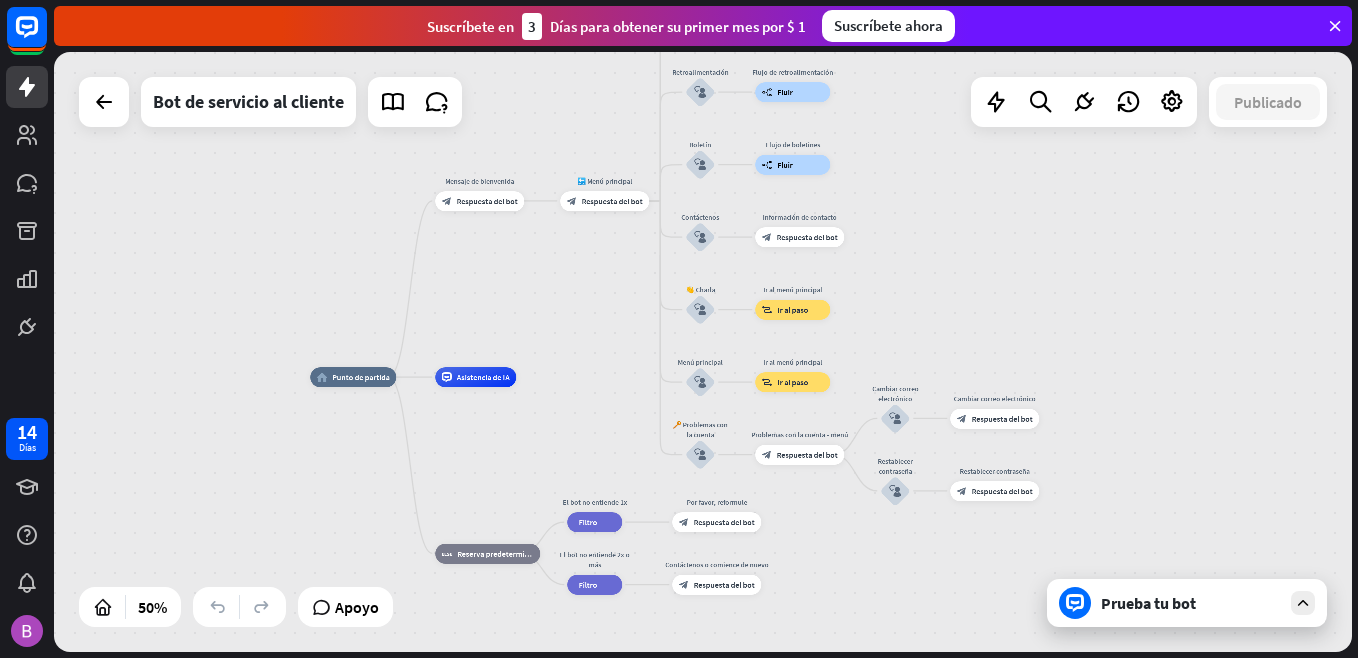 click on "home_2   Punto de partida                 Mensaje de bienvenida   block_bot_response   Respuesta del bot                 🔙 Menú principal   block_bot_response   Respuesta del bot                 Nuestra oferta   block_user_input                 Seleccionar categoría de producto   block_bot_response   Respuesta del bot                 ❓ Pregunta   block_user_input                 ¿Cómo puedo ayudarle?   block_bot_response   Respuesta del bot                 Preguntas más frecuentes   block_user_input                 Escribe tu pregunta   block_bot_response   Respuesta del bot                 Preguntas populares   block_faq                 Retroalimentación   block_user_input                 Flujo de retroalimentación   builder_tree   Fluir                 Boletín   block_user_input                 Flujo de boletines   builder_tree   Fluir                 Contáctenos   block_user_input                 Información de contacto   block_bot_response" at bounding box center (634, 527) 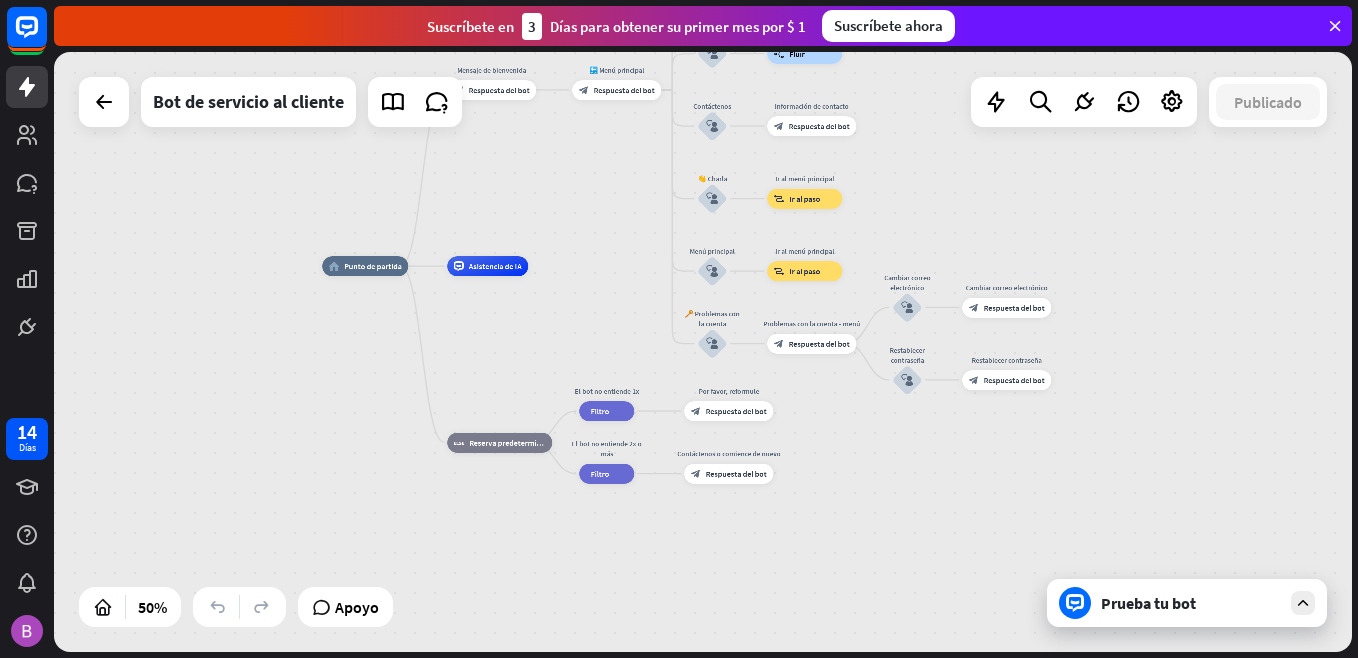 drag, startPoint x: 583, startPoint y: 366, endPoint x: 597, endPoint y: 235, distance: 131.74597 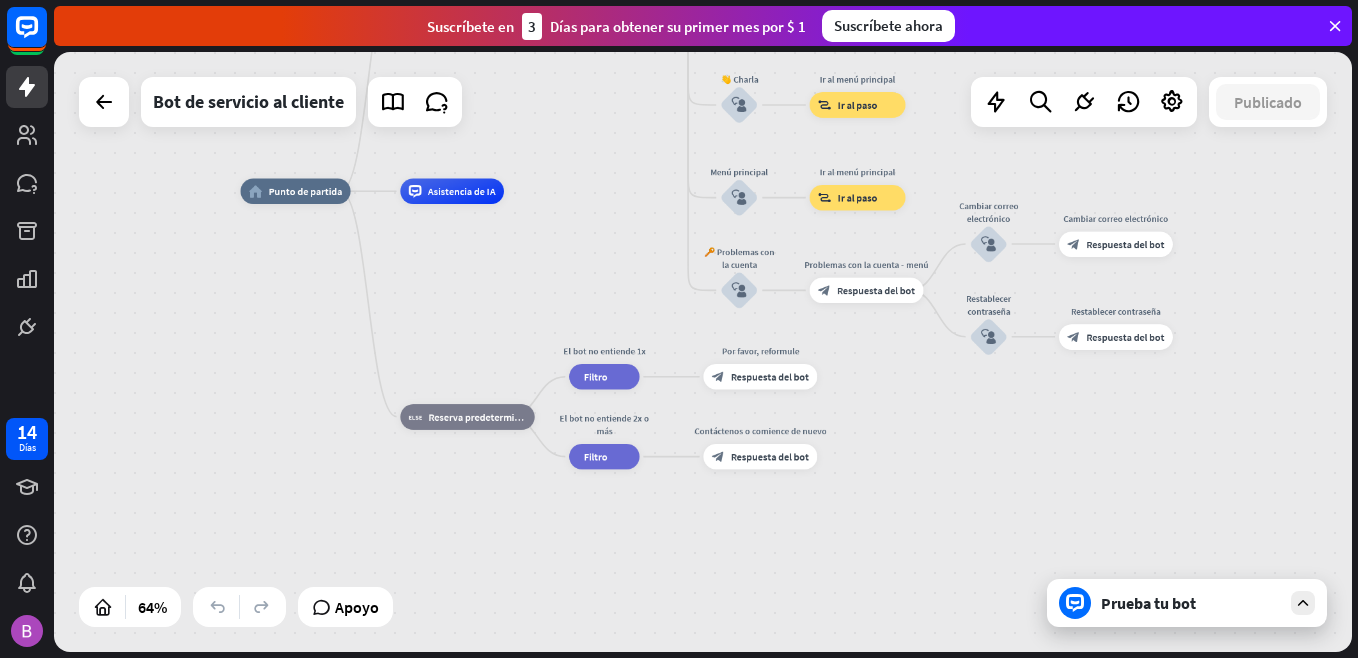 drag, startPoint x: 651, startPoint y: 309, endPoint x: 677, endPoint y: 453, distance: 146.3284 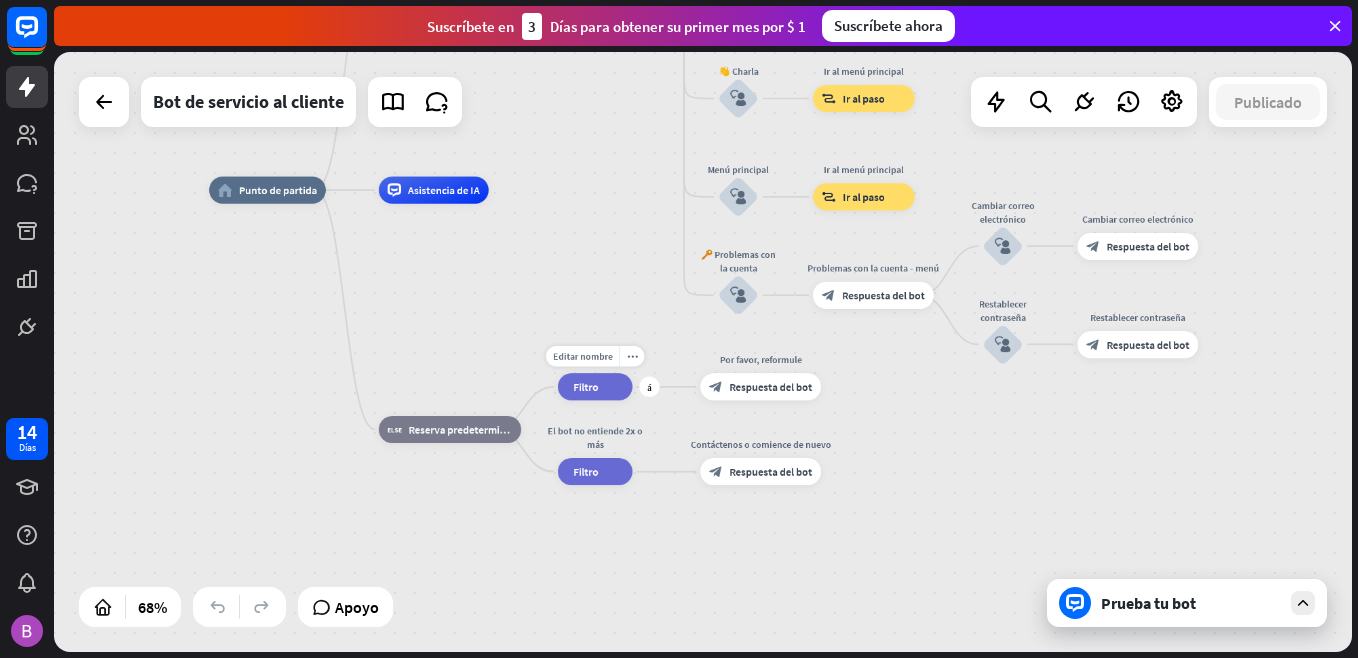drag, startPoint x: 609, startPoint y: 262, endPoint x: 561, endPoint y: 399, distance: 145.16542 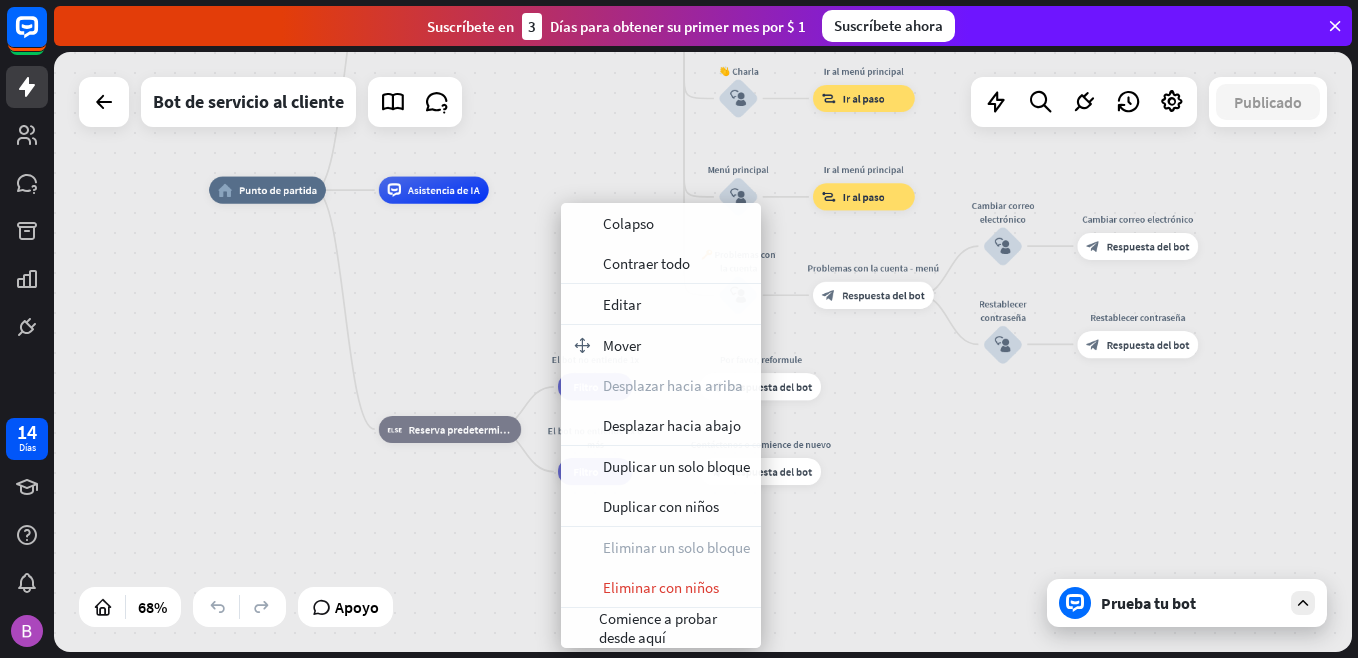 click on "home_2   Punto de partida                 Mensaje de bienvenida   block_bot_response   Respuesta del bot                 🔙 Menú principal   block_bot_response   Respuesta del bot                 Nuestra oferta   block_user_input                 Seleccionar categoría de producto   block_bot_response   Respuesta del bot                 ❓ Pregunta   block_user_input                 ¿Cómo puedo ayudarle?   block_bot_response   Respuesta del bot                 Preguntas más frecuentes   block_user_input                 Escribe tu pregunta   block_bot_response   Respuesta del bot                 Preguntas populares   block_faq                 Retroalimentación   block_user_input                 Flujo de retroalimentación   builder_tree   Fluir                 Boletín   block_user_input                 Flujo de boletines   builder_tree   Fluir                 Contáctenos   block_user_input                 Información de contacto   block_bot_response" at bounding box center [703, 352] 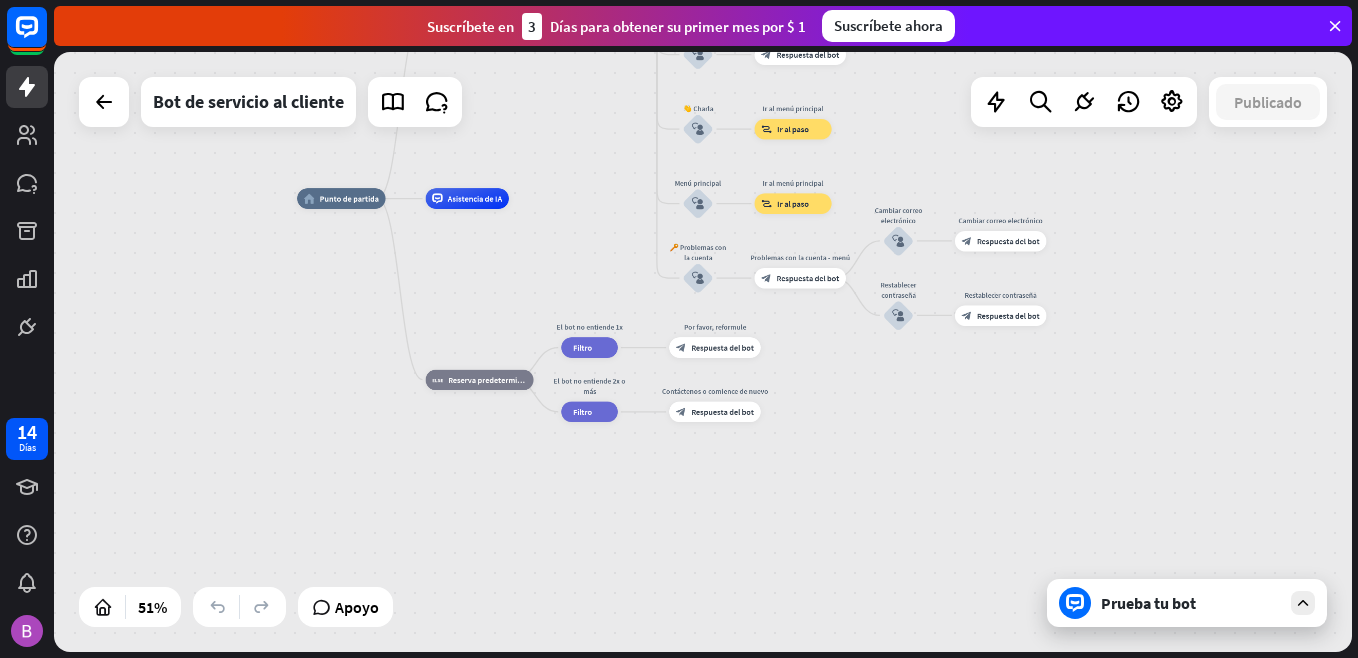drag, startPoint x: 572, startPoint y: 225, endPoint x: 570, endPoint y: 342, distance: 117.01709 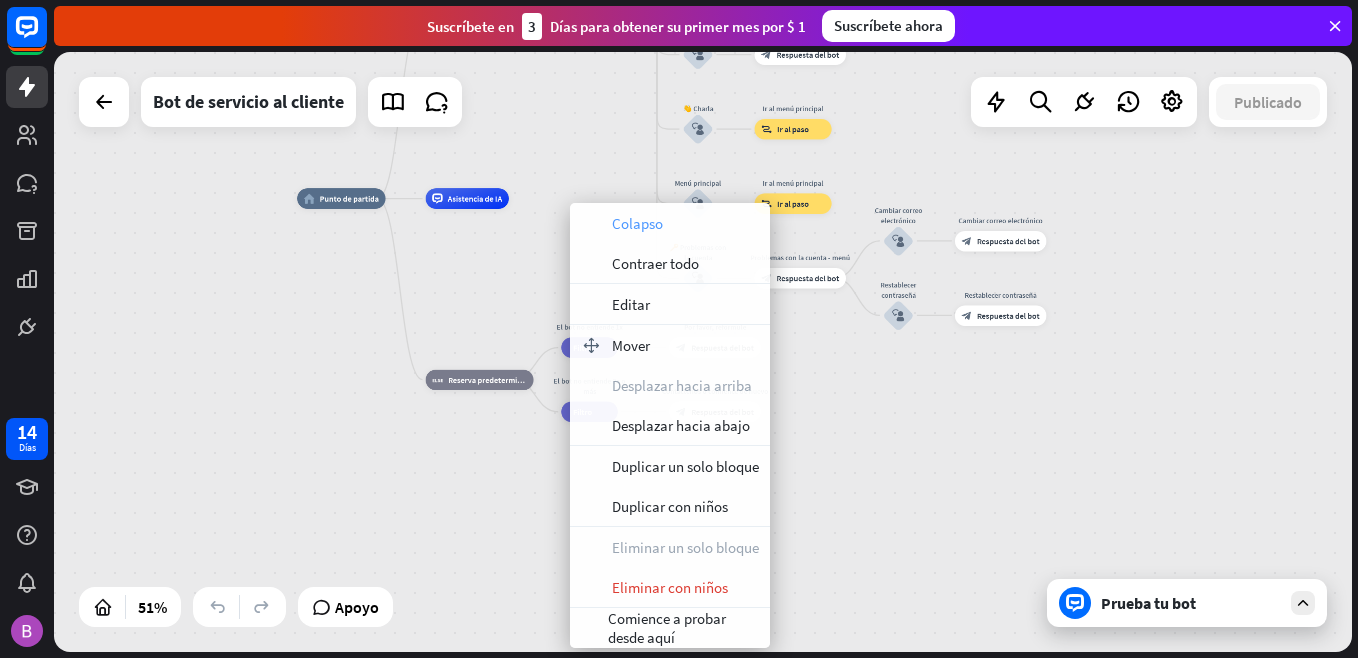 click on "colapso   Colapso" at bounding box center (670, 223) 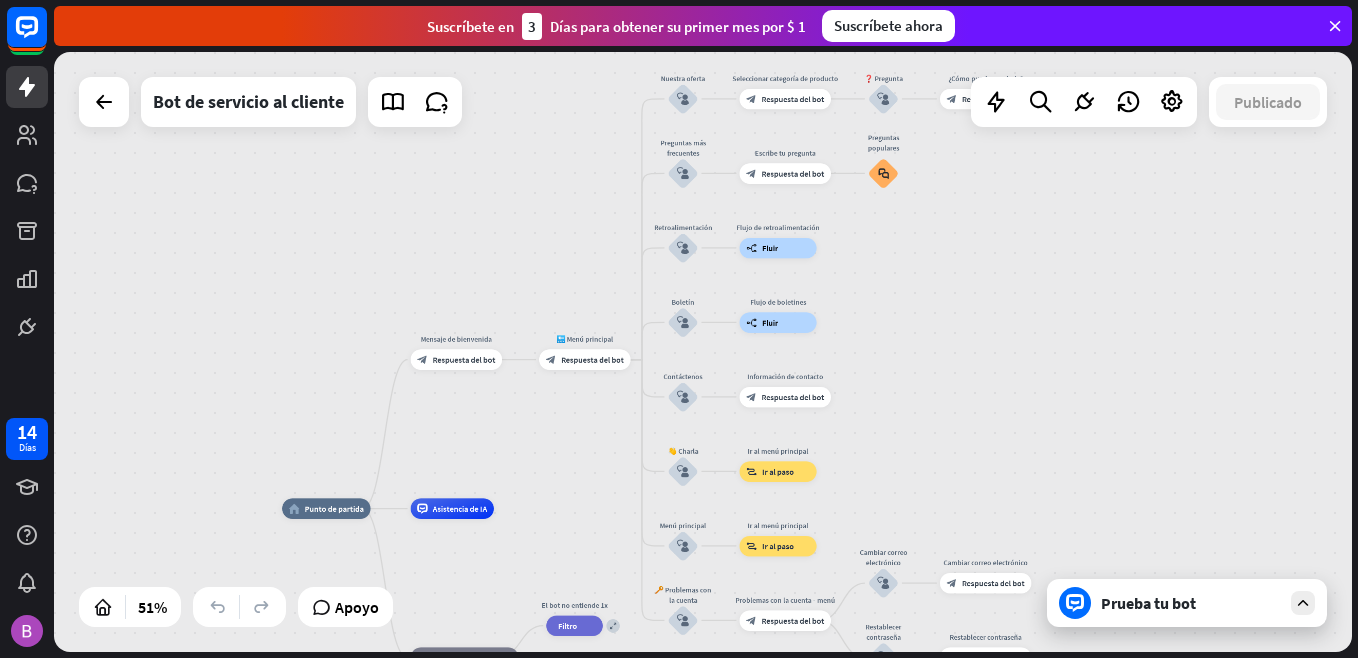 drag, startPoint x: 602, startPoint y: 190, endPoint x: 586, endPoint y: 470, distance: 280.45676 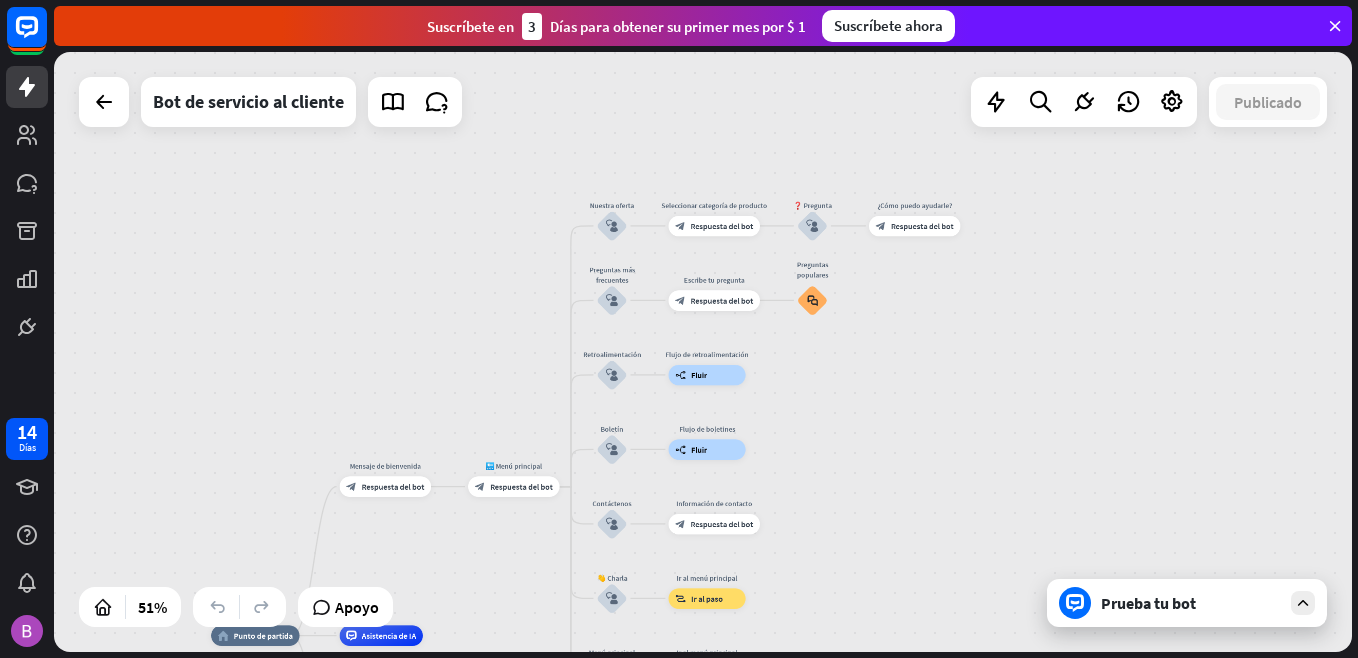 drag, startPoint x: 586, startPoint y: 470, endPoint x: 510, endPoint y: 592, distance: 143.73587 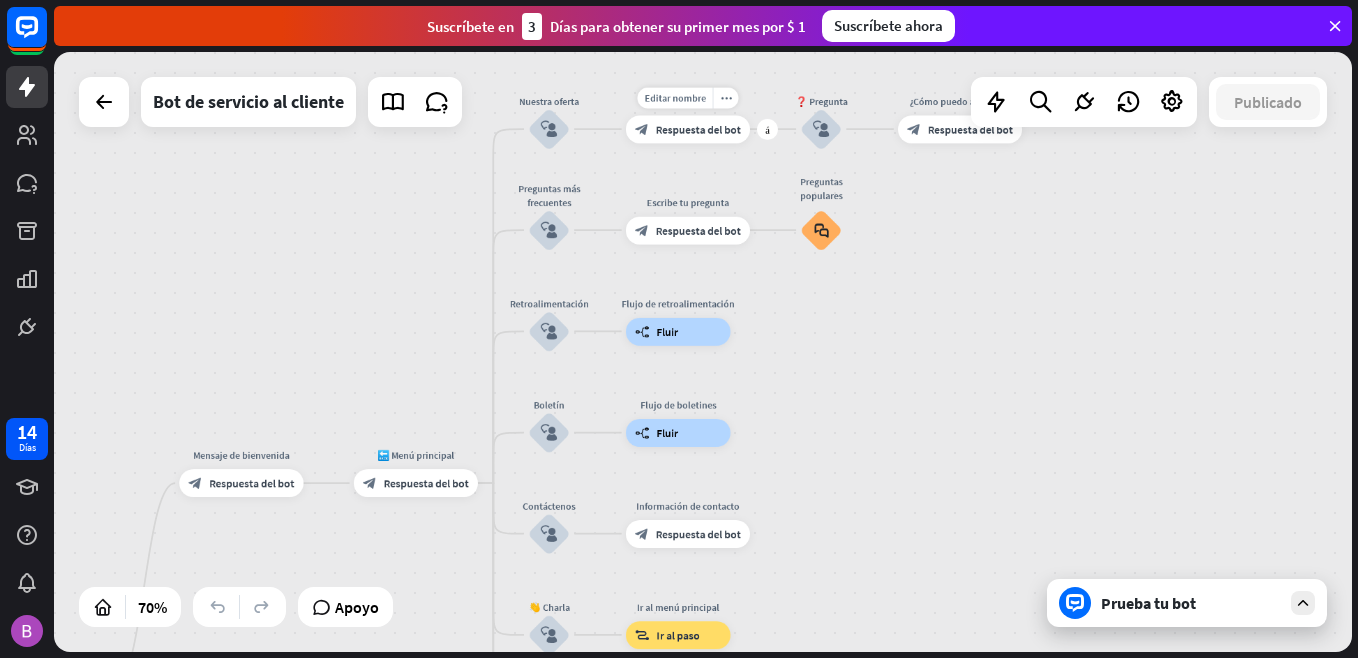 click on "Respuesta del bot" at bounding box center (698, 129) 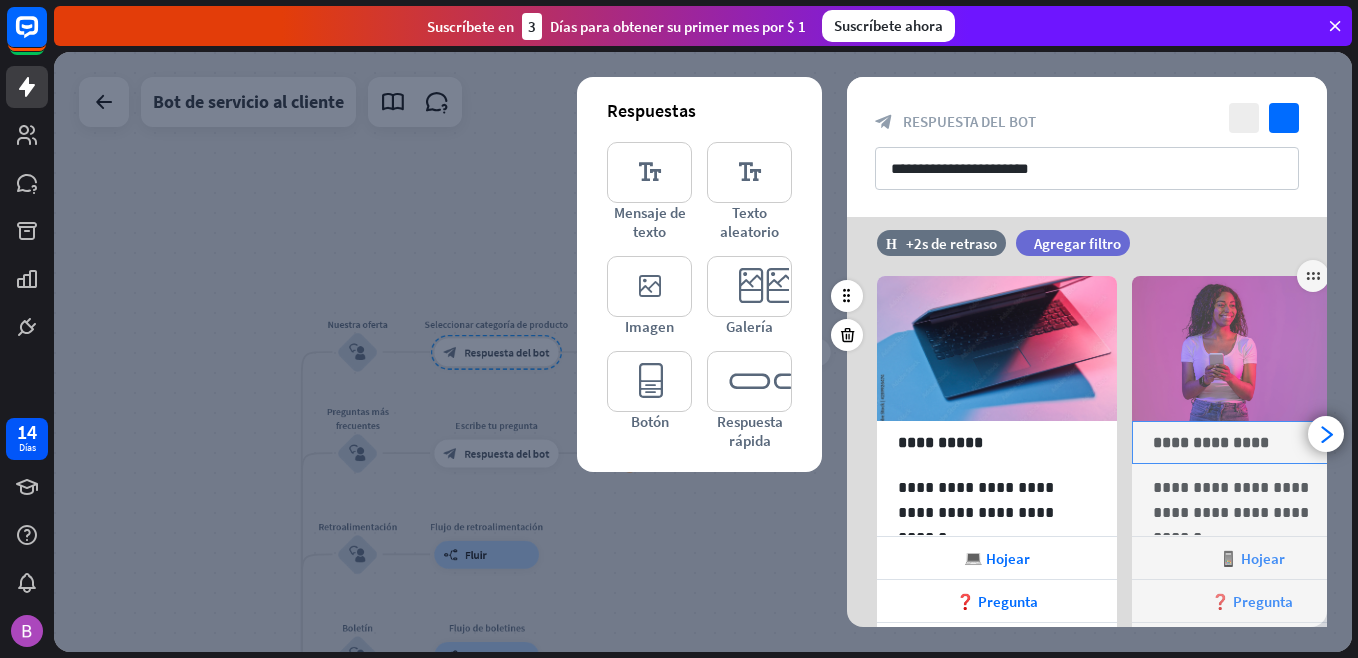 scroll, scrollTop: 27, scrollLeft: 0, axis: vertical 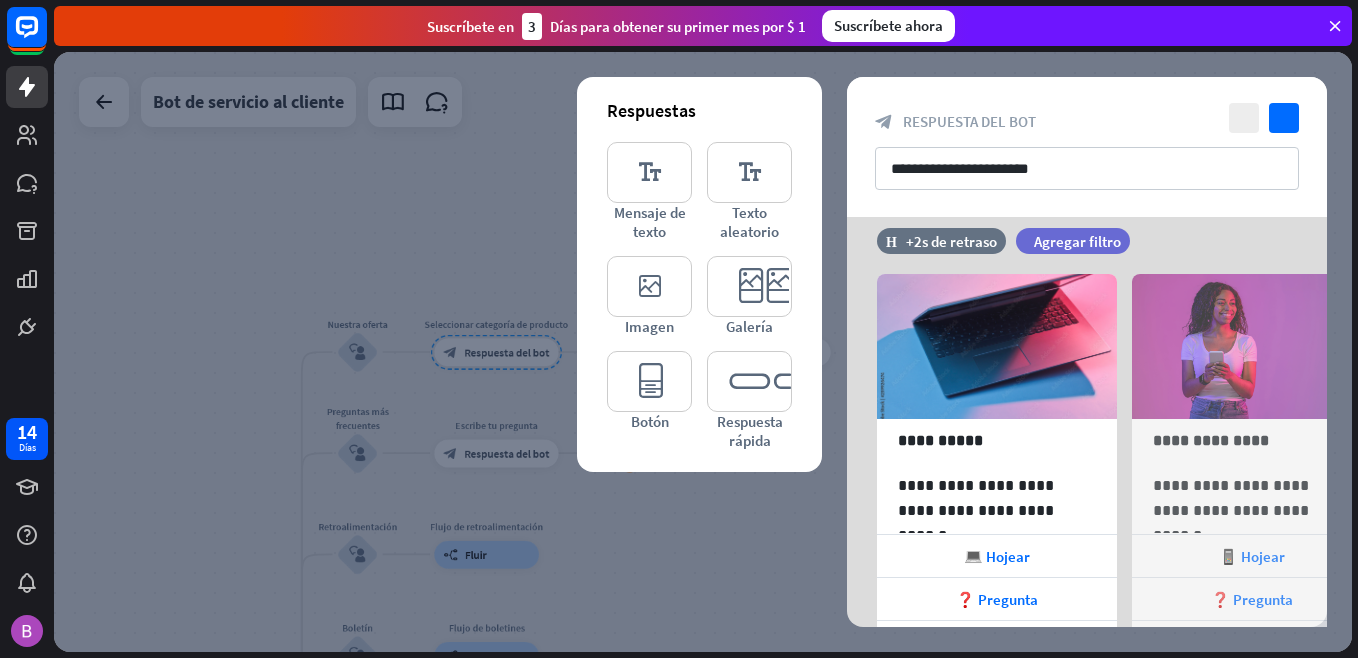 click at bounding box center [703, 352] 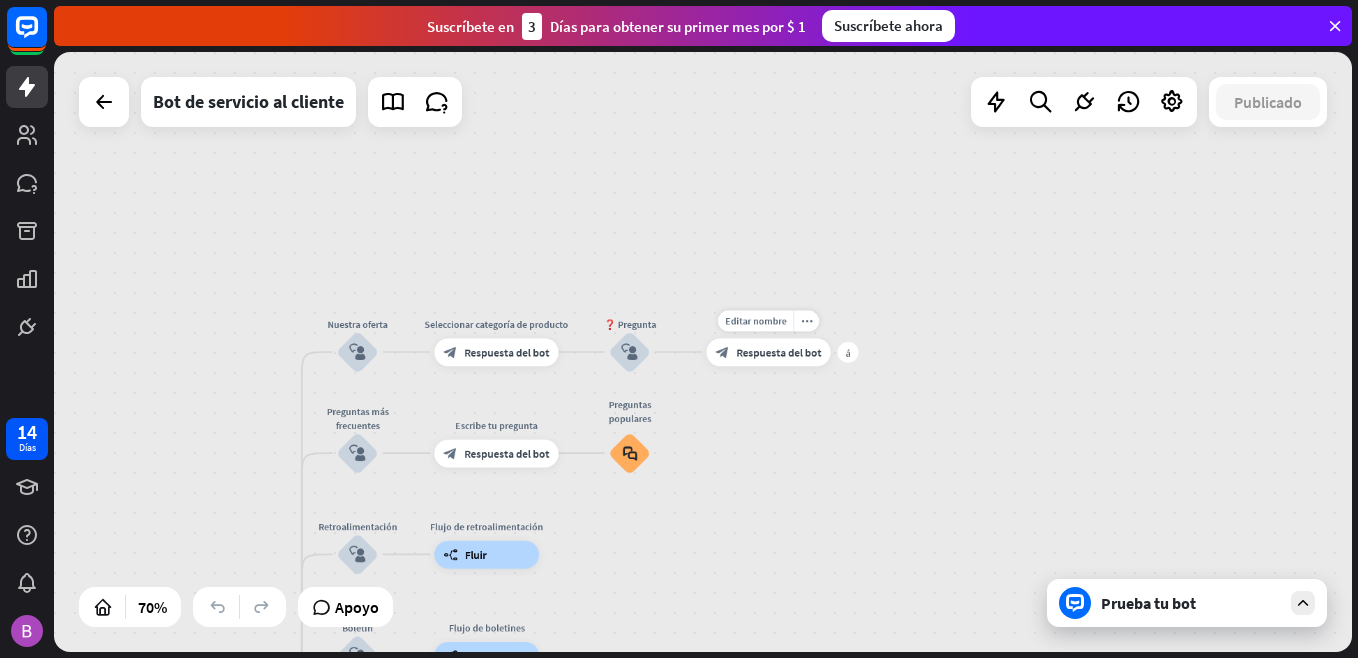 drag, startPoint x: 701, startPoint y: 395, endPoint x: 752, endPoint y: 358, distance: 63.007935 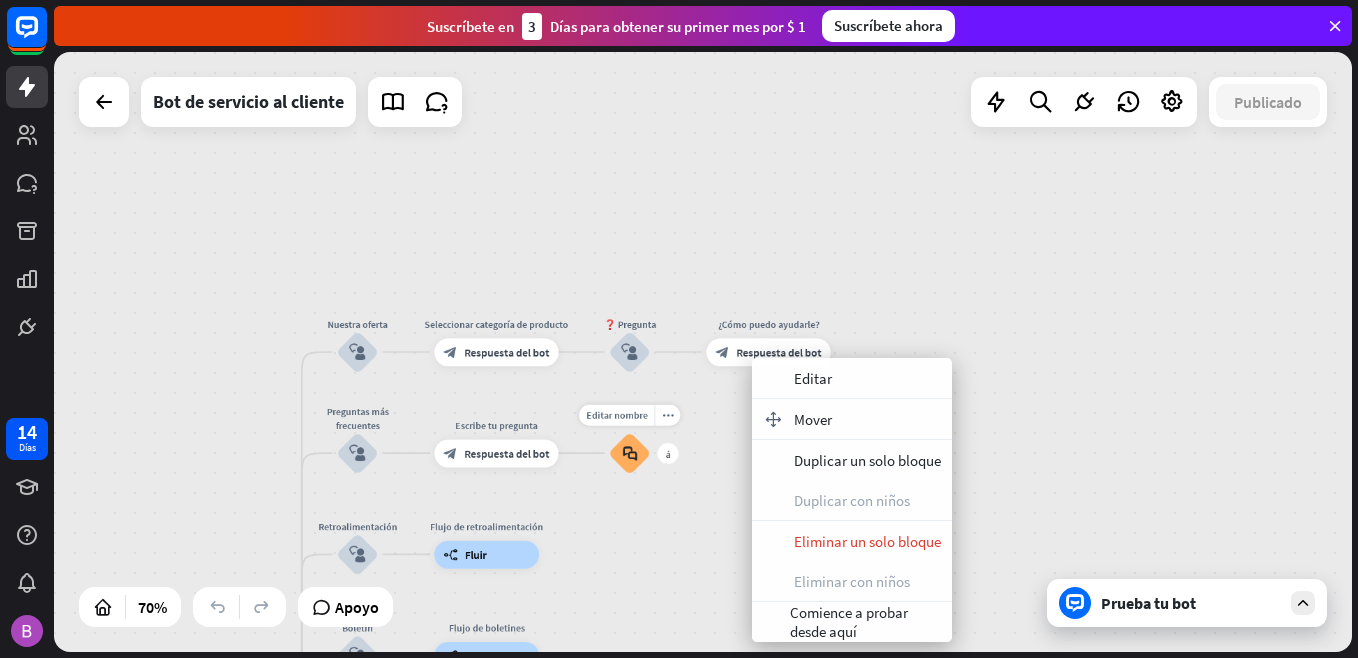 click on "más" at bounding box center (668, 453) 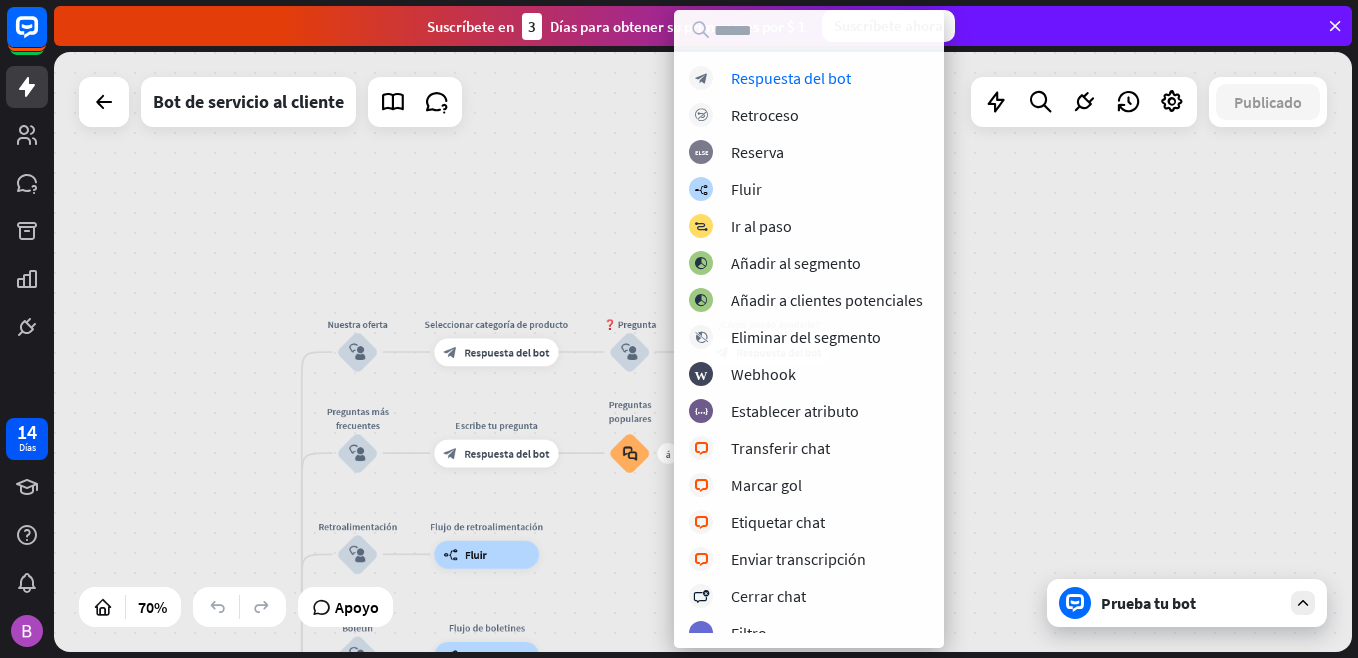 click on "home_2   Start point                 Welcome message   block_bot_response   Bot Response                 🔙 Main menu   block_bot_response   Bot Response                 Our offer   block_user_input                 Select product category   block_bot_response   Bot Response                 ❓ Question   block_user_input                 How can I help you?   block_bot_response   Bot Response                 FAQ   block_user_input                 Type your question   block_bot_response   Bot Response   Editar nombre   more_horiz         más   Popular questions   block_faq                 Feedback   block_user_input                 Feedback flow   builder_tree   Flow                 Newsletter   block_user_input                 Newsletter flow   builder_tree   Flow                 Contact us   block_user_input                 Contact info   block_bot_response" at bounding box center [703, 352] 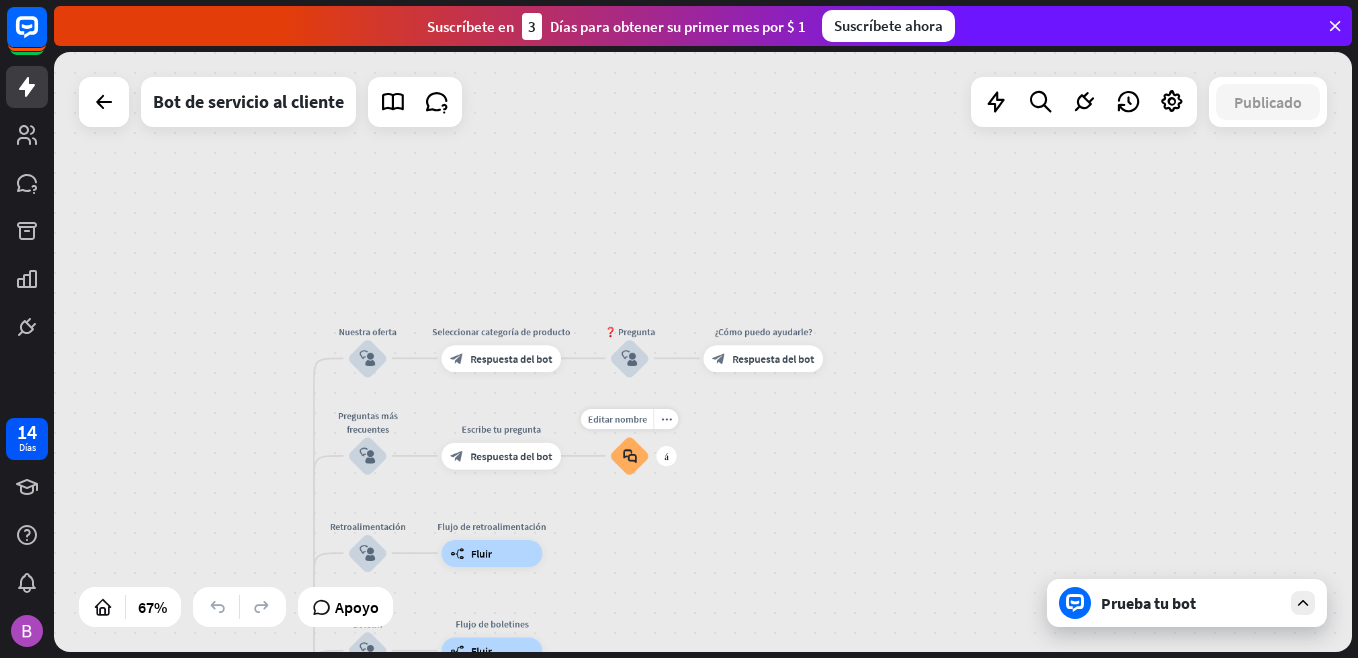 drag, startPoint x: 627, startPoint y: 524, endPoint x: 668, endPoint y: 435, distance: 97.98979 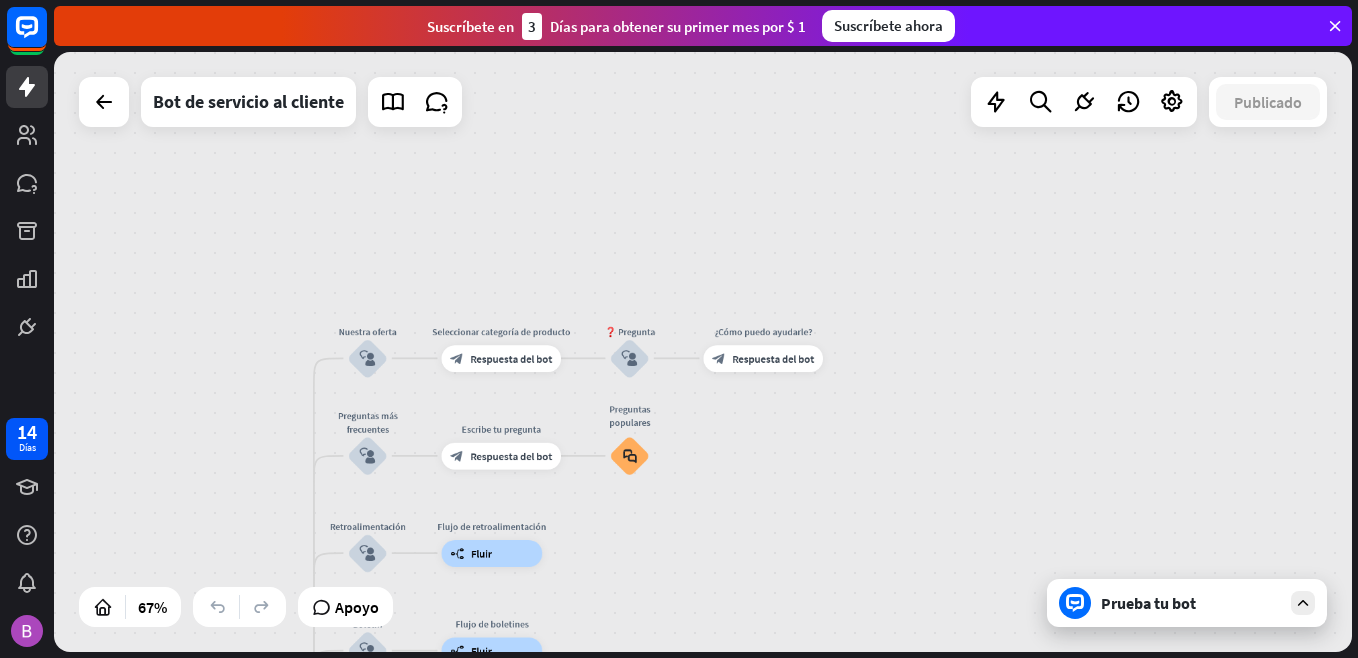click on "home_2   Punto de partida                 Mensaje de bienvenida   block_bot_response   Respuesta del bot                 🔙 Menú principal   block_bot_response   Respuesta del bot                 Nuestra oferta   block_user_input                 Seleccionar categoría de producto   block_bot_response   Respuesta del bot                 ❓ Pregunta   block_user_input                 ¿Cómo puedo ayudarle?   block_bot_response   Respuesta del bot                 Preguntas más frecuentes   block_user_input                 Escribe tu pregunta   block_bot_response   Respuesta del bot                 Preguntas populares   block_faq                 Retroalimentación   block_user_input                 Flujo de retroalimentación   builder_tree   Fluir                 Boletín   block_user_input                 Flujo de boletines   builder_tree   Fluir                 Contáctenos   block_user_input                 Información de contacto   block_bot_response" at bounding box center (703, 352) 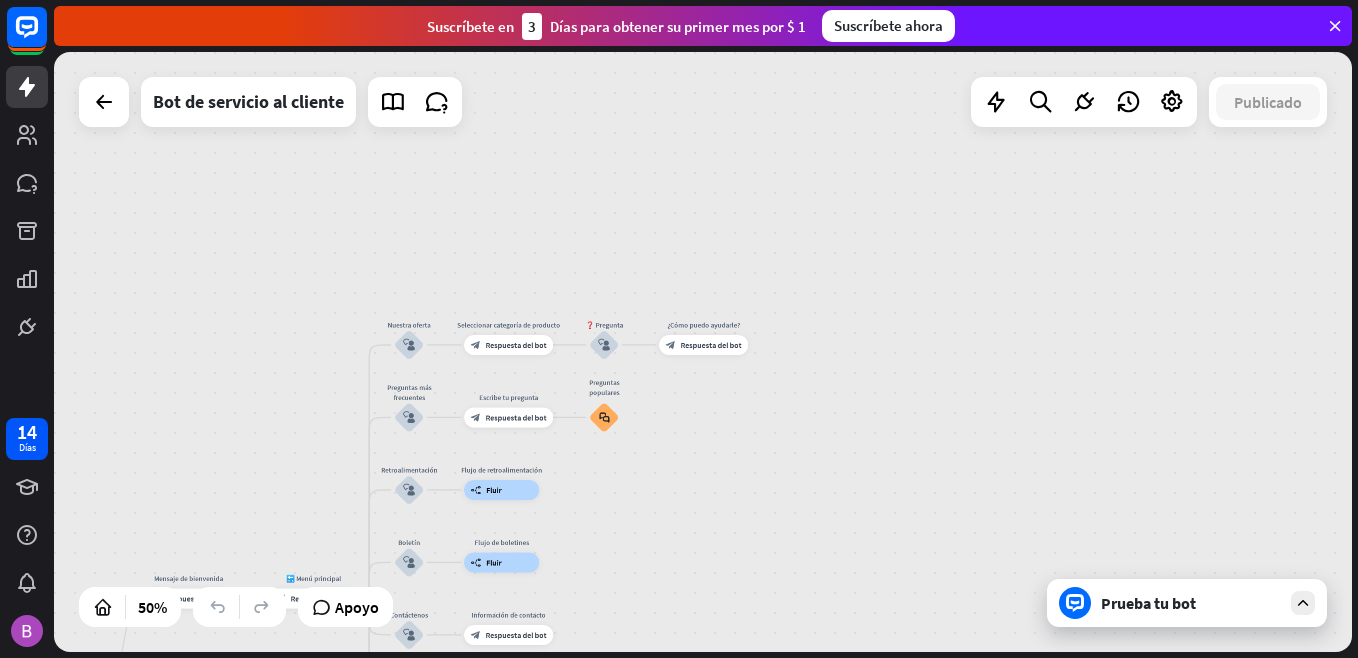 drag, startPoint x: 848, startPoint y: 437, endPoint x: 894, endPoint y: 320, distance: 125.71794 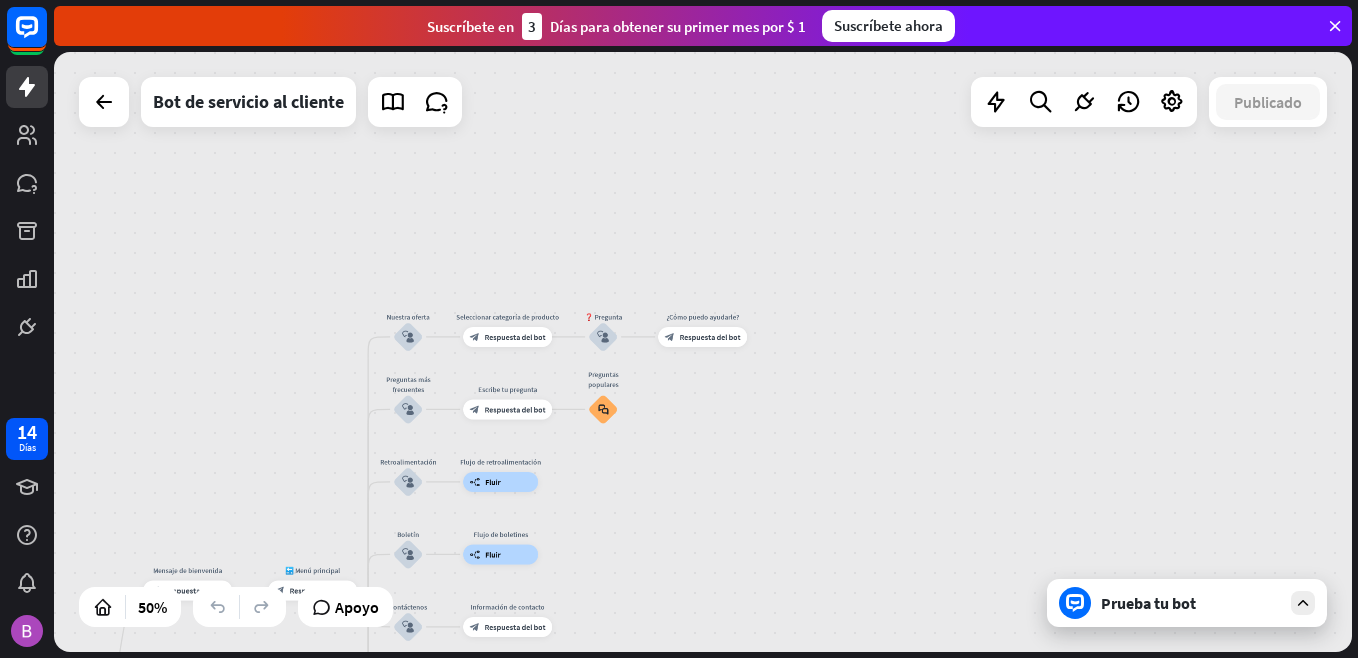 drag, startPoint x: 850, startPoint y: 332, endPoint x: 861, endPoint y: 263, distance: 69.87131 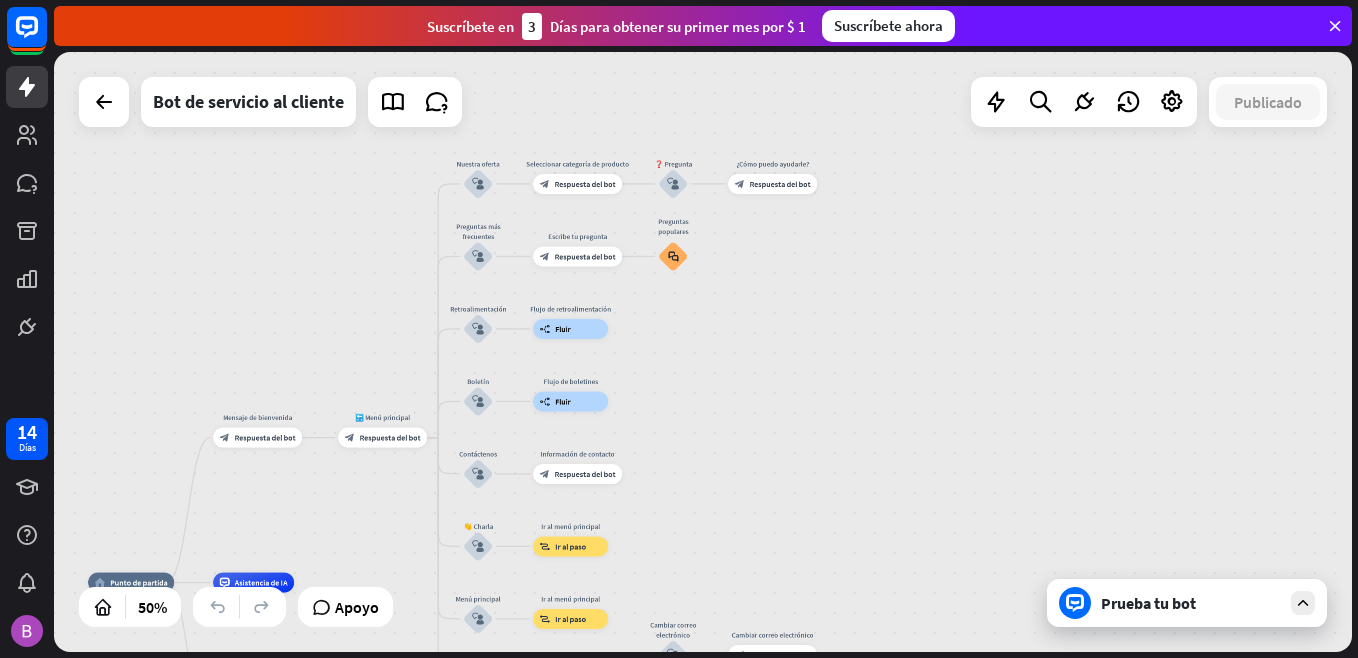 drag, startPoint x: 854, startPoint y: 374, endPoint x: 913, endPoint y: 281, distance: 110.13628 